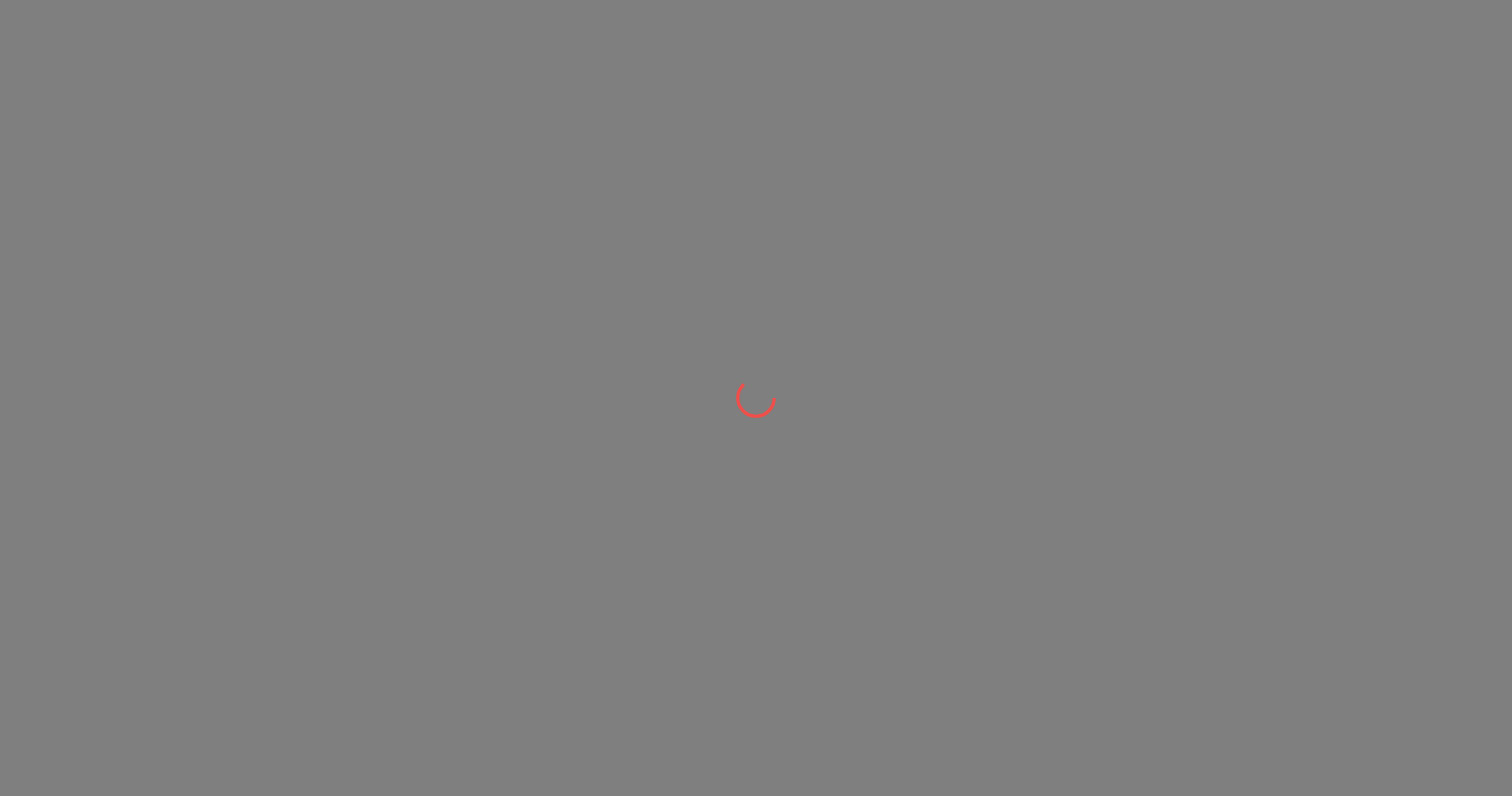 scroll, scrollTop: 0, scrollLeft: 0, axis: both 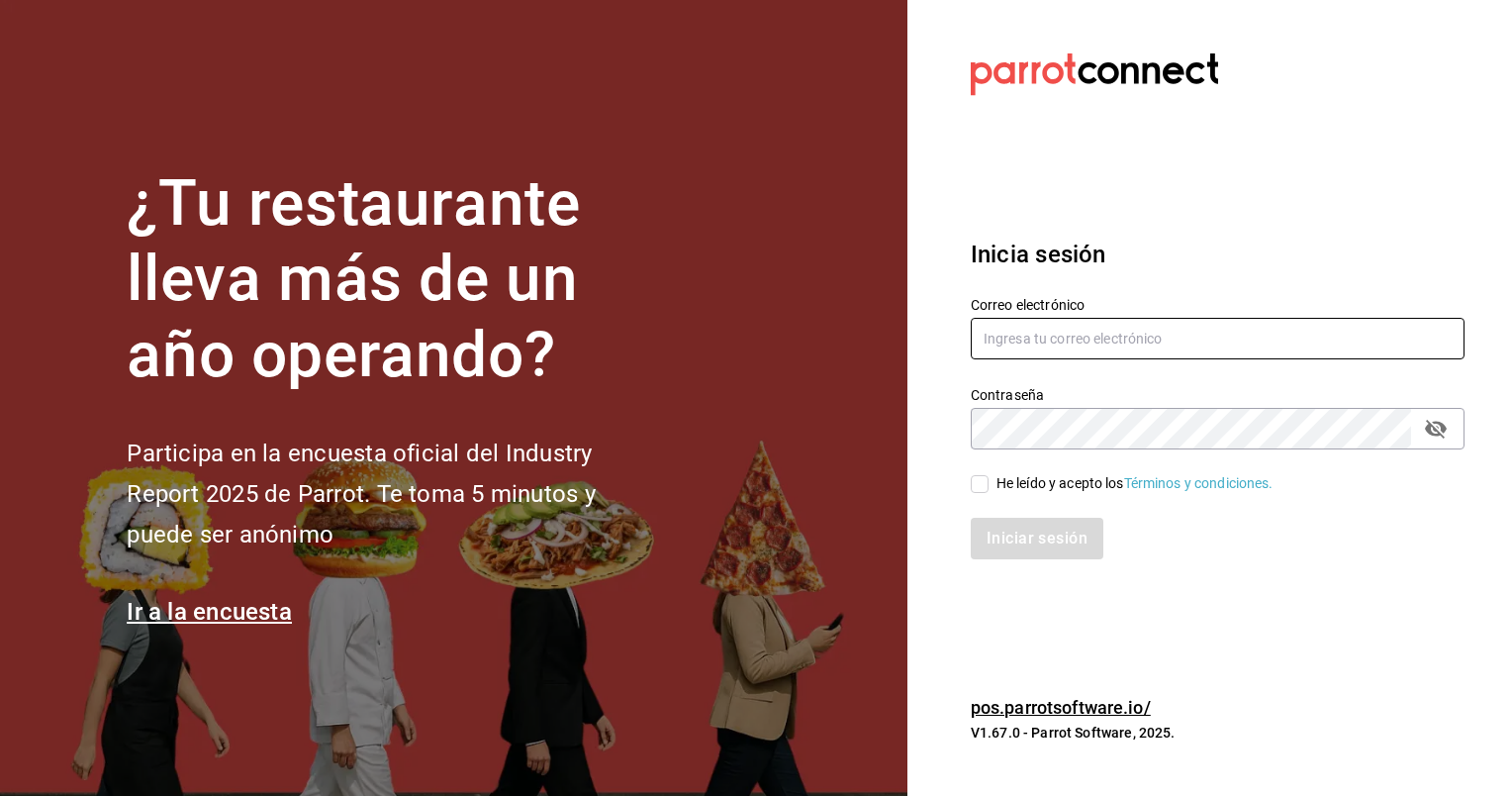 type on "[USERNAME]@[DOMAIN].com" 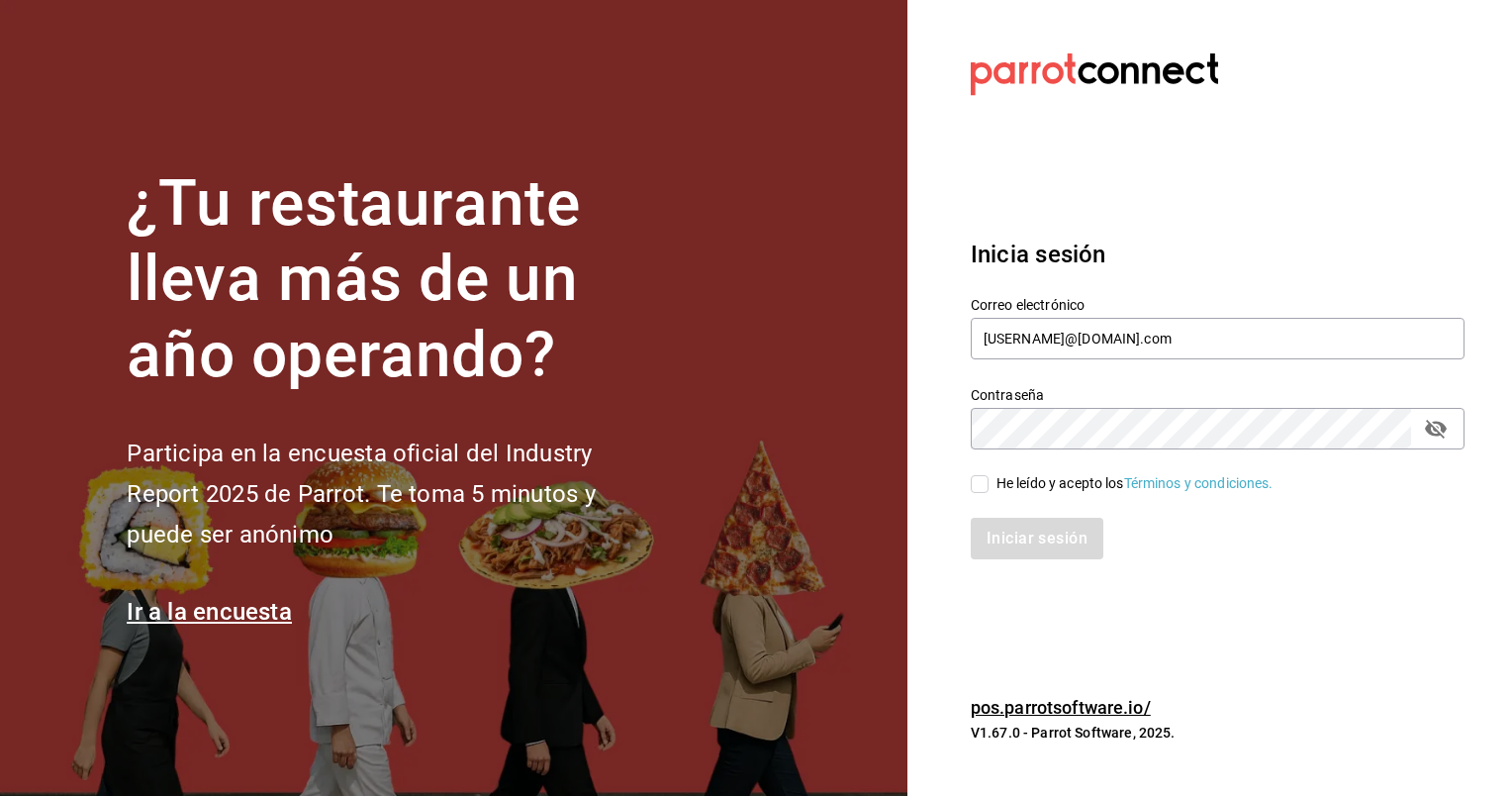 click on "He leído y acepto los  Términos y condiciones." at bounding box center (980, 484) 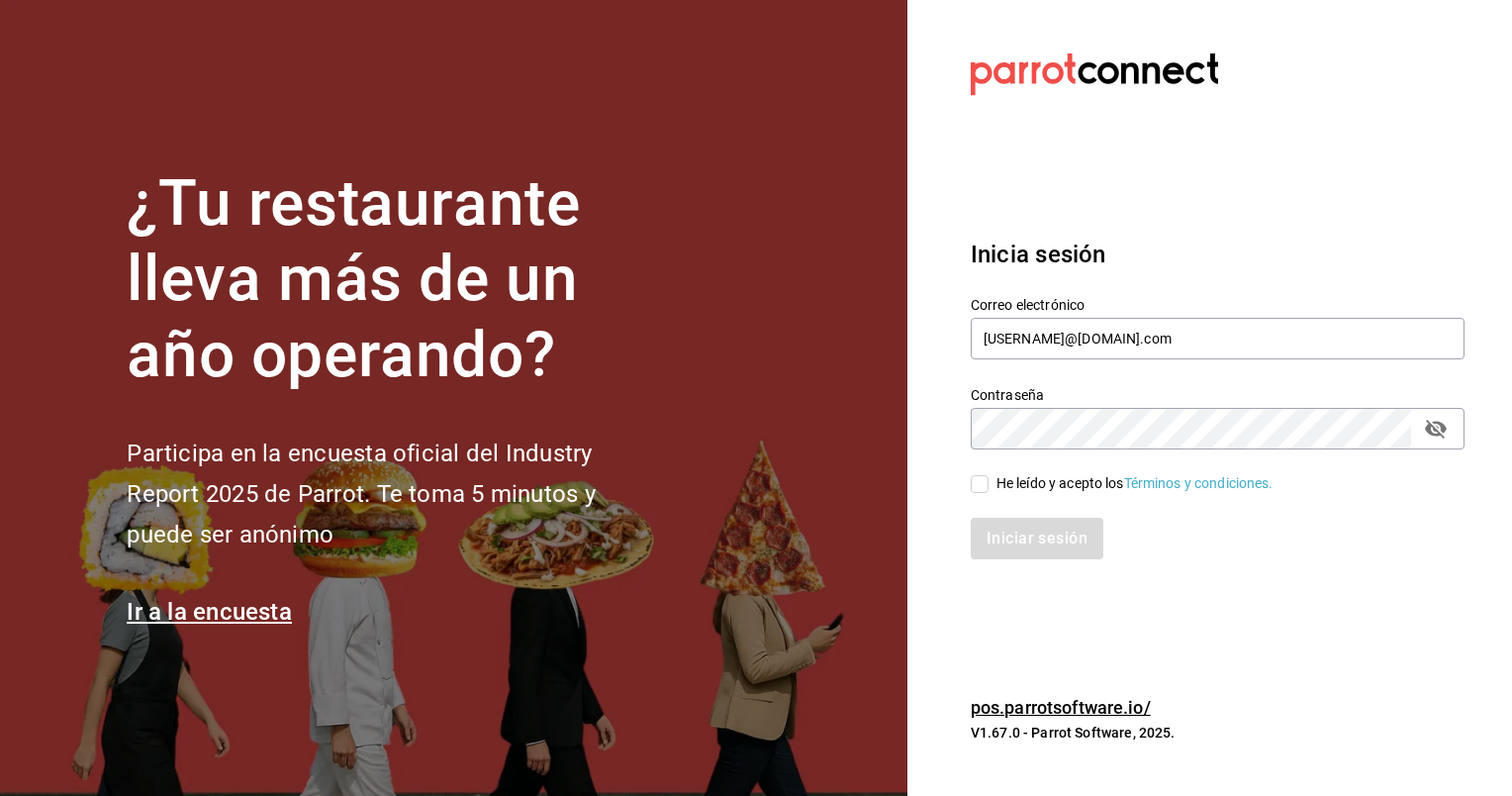 checkbox on "true" 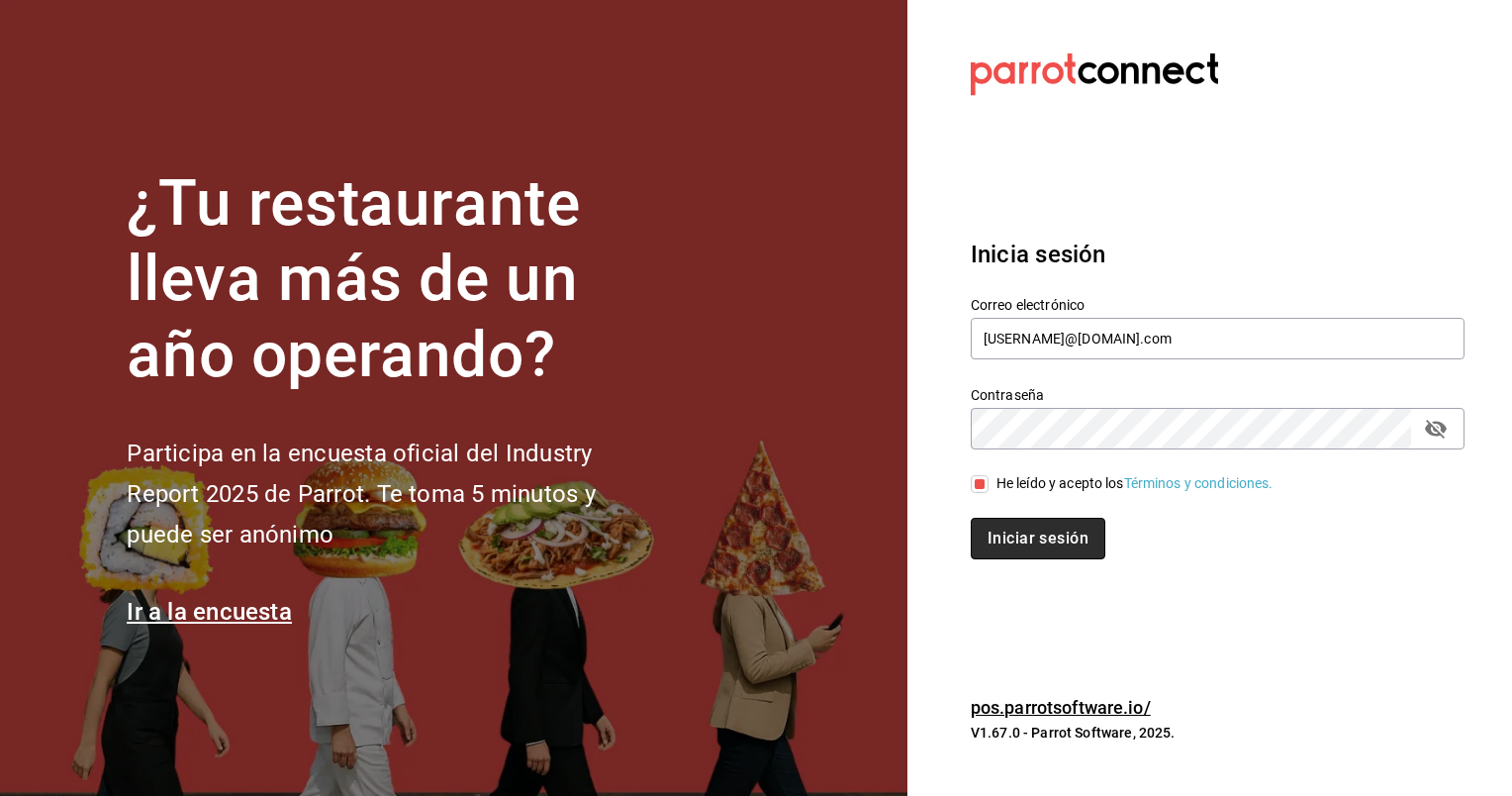 click on "Iniciar sesión" at bounding box center [1038, 539] 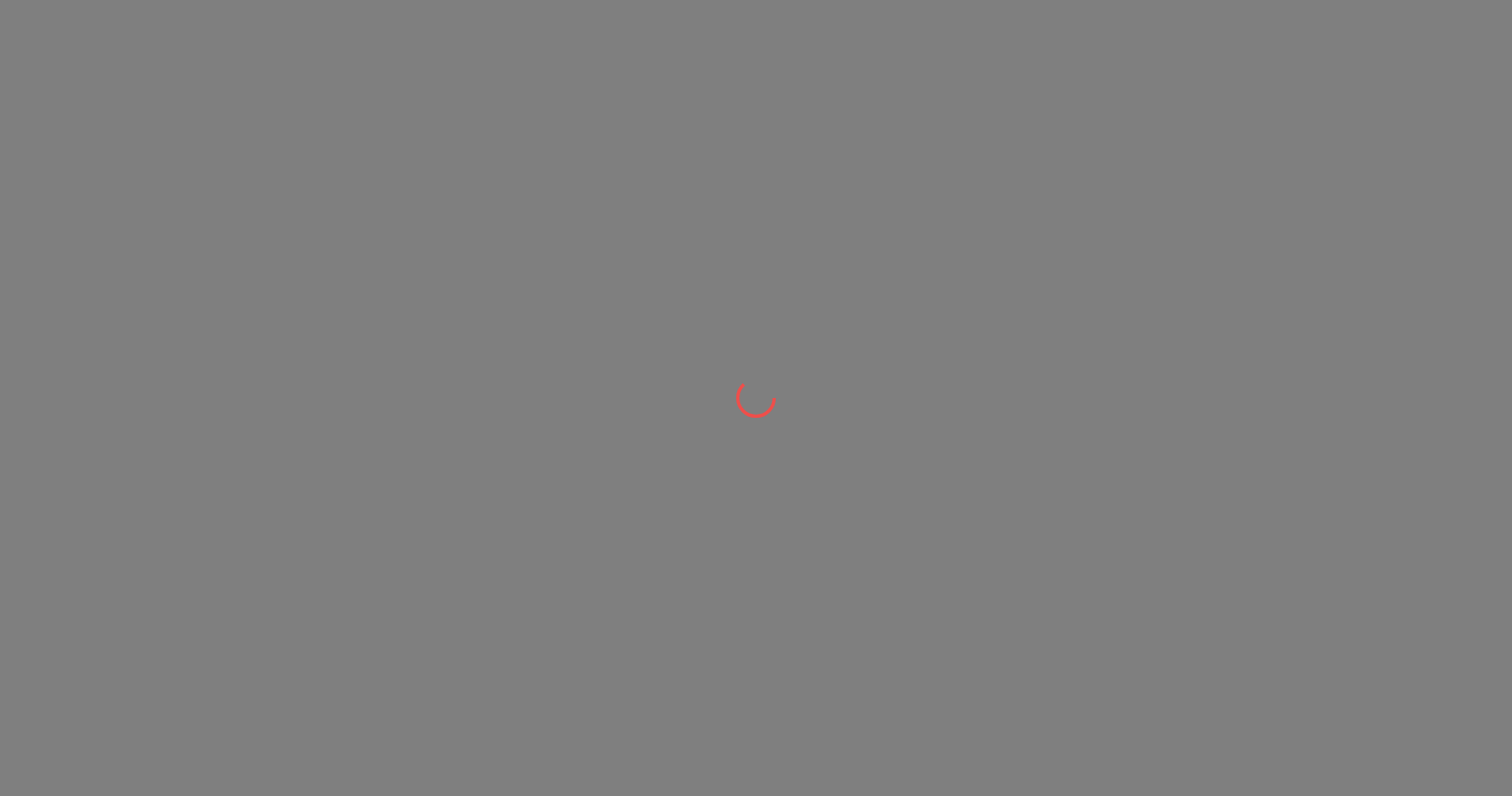 scroll, scrollTop: 0, scrollLeft: 0, axis: both 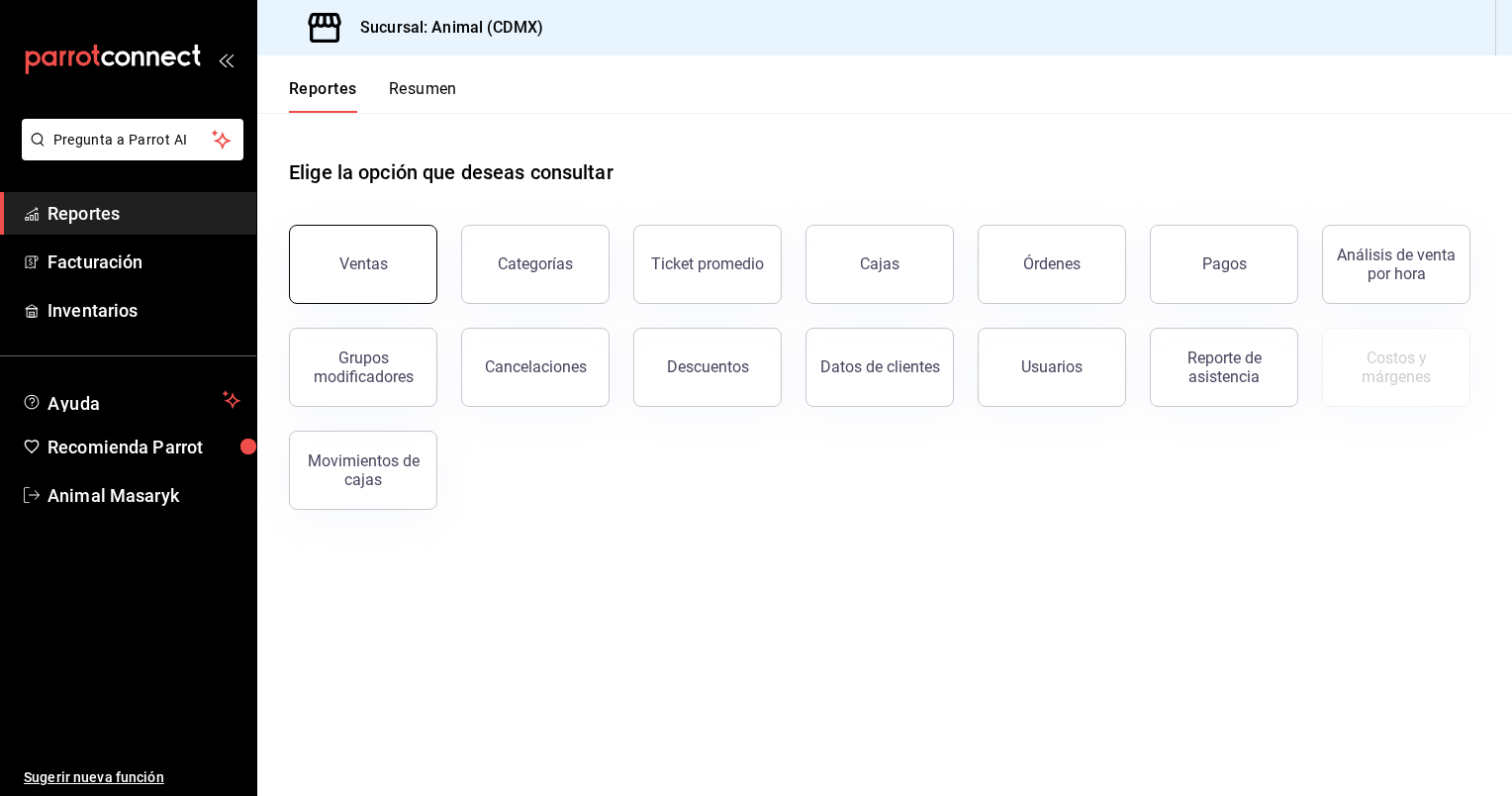 click on "Ventas" at bounding box center (363, 264) 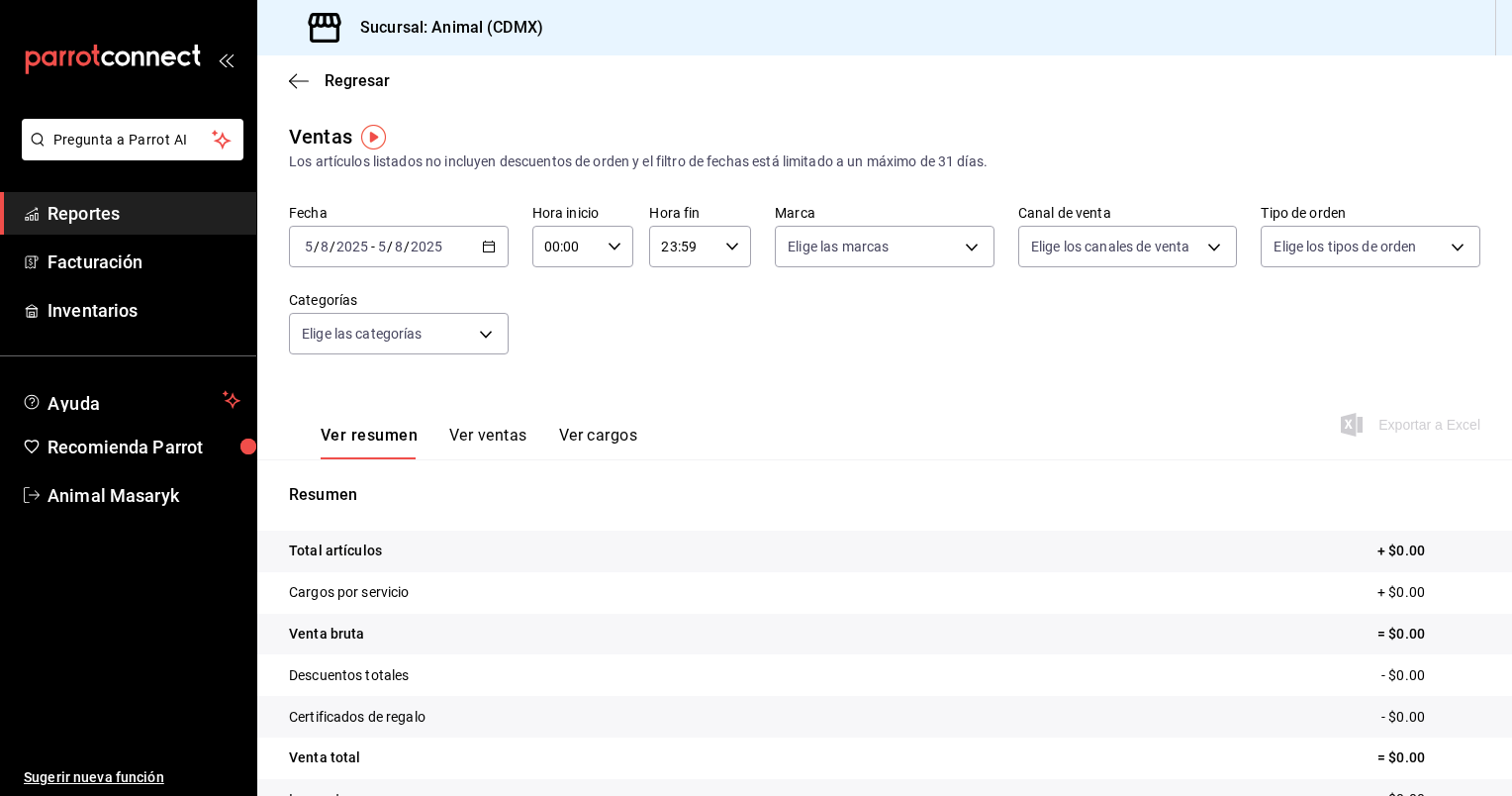 click on "2025-08-05 5 / 8 / 2025 - 2025-08-05 5 / 8 / 2025" at bounding box center (399, 247) 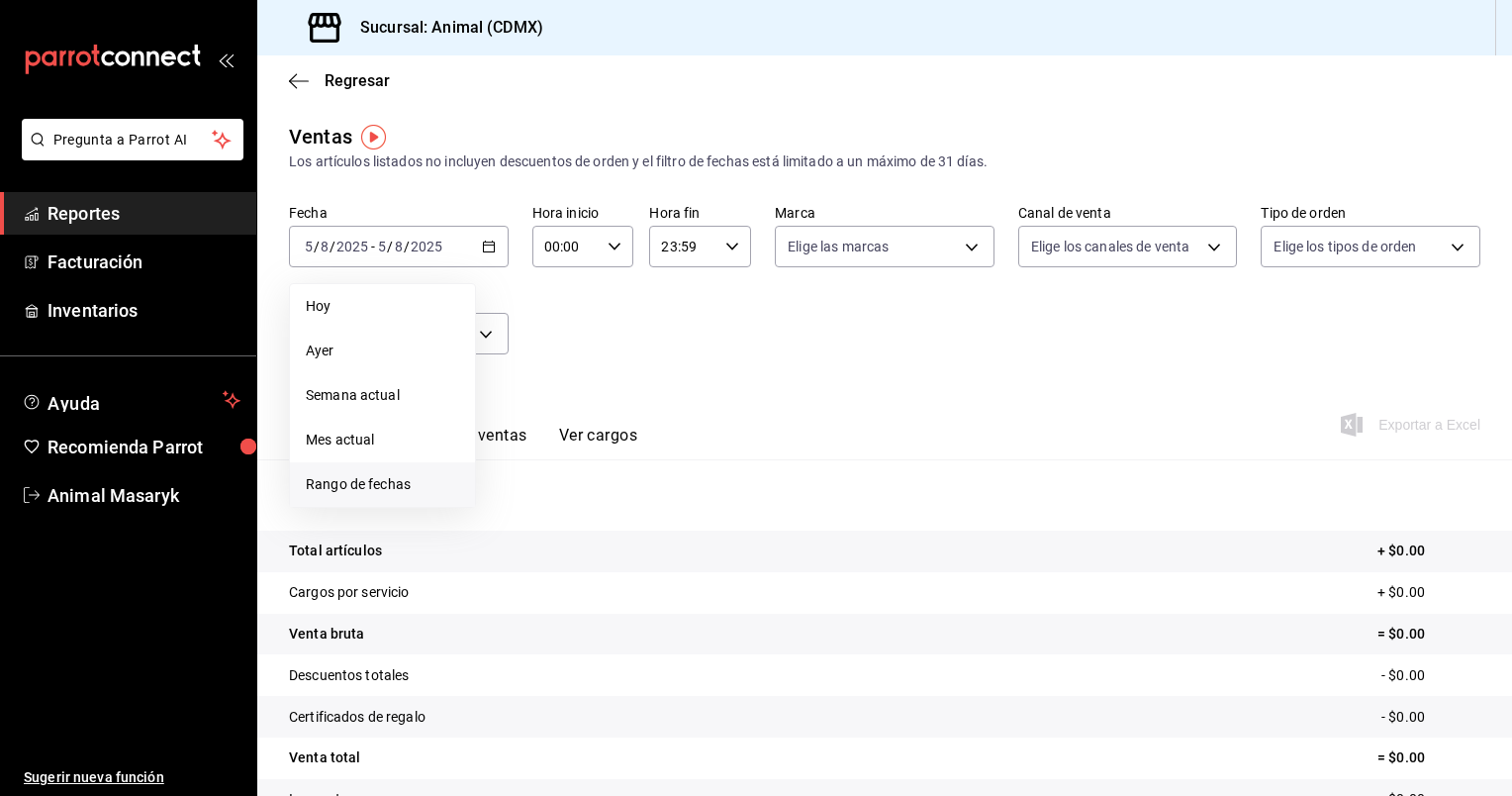 click on "Rango de fechas" at bounding box center [382, 484] 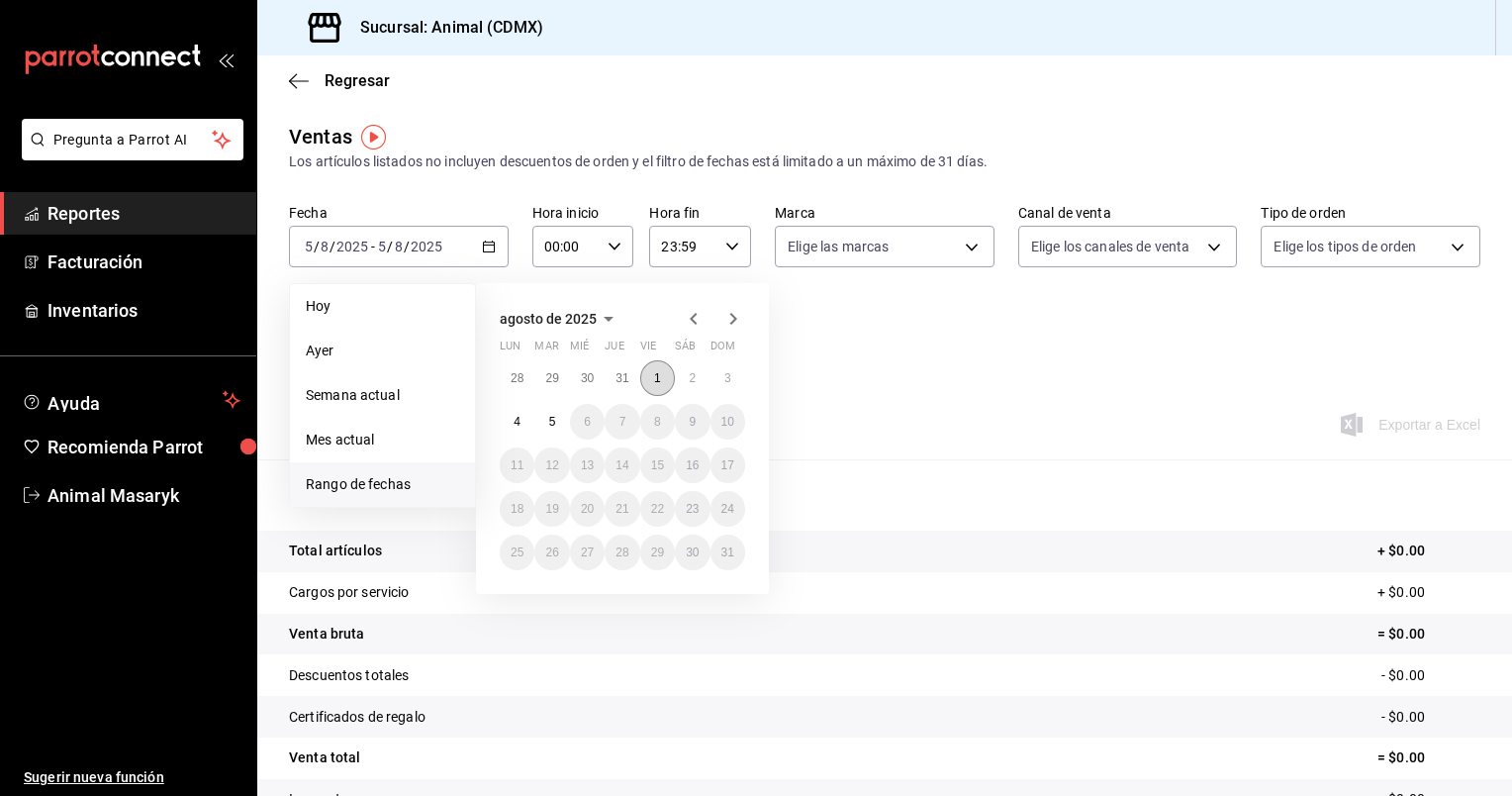 click on "1" at bounding box center [657, 378] 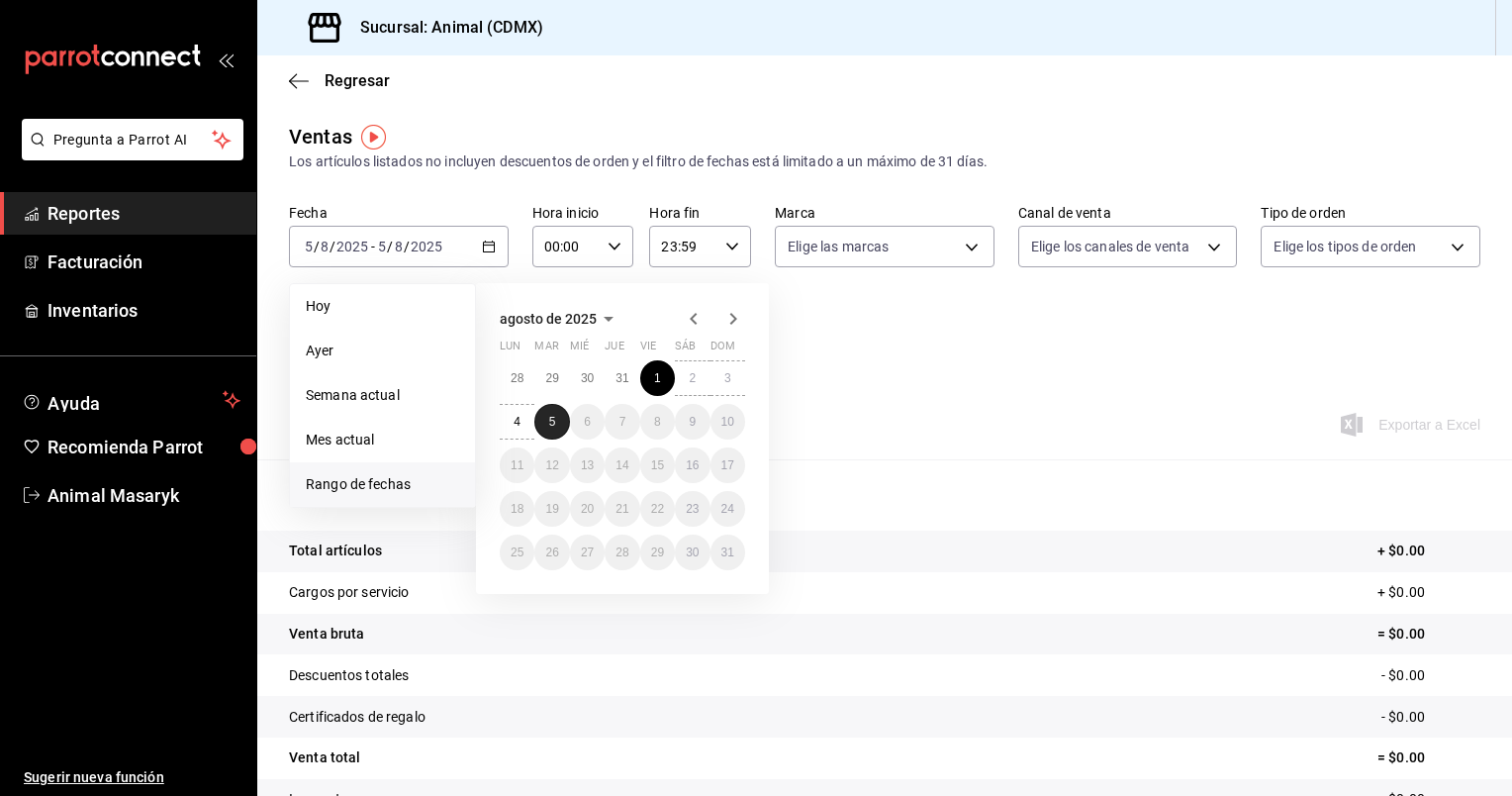 click on "5" at bounding box center [551, 422] 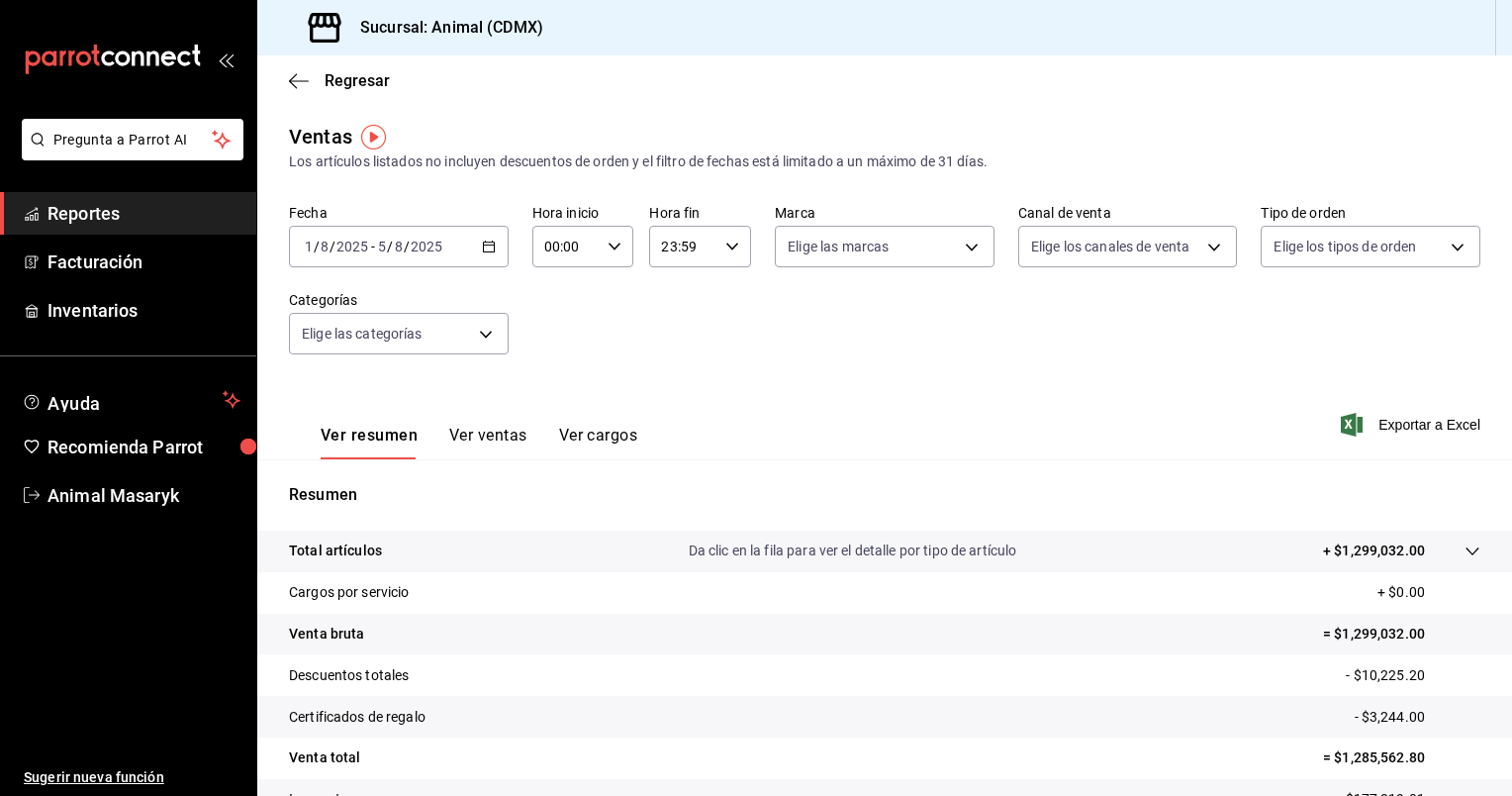 click on "00:00 Hora inicio" at bounding box center [583, 247] 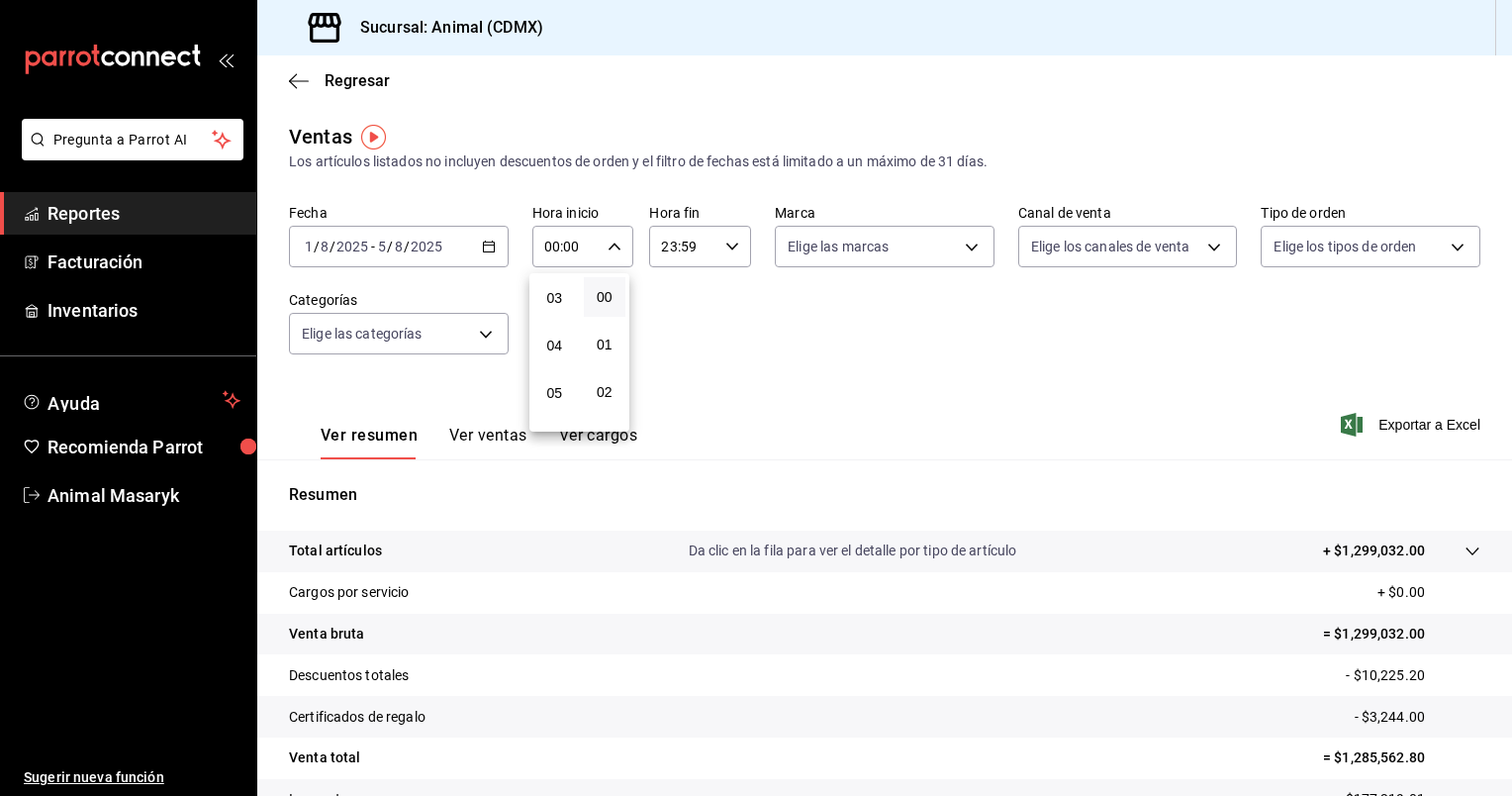 scroll, scrollTop: 143, scrollLeft: 0, axis: vertical 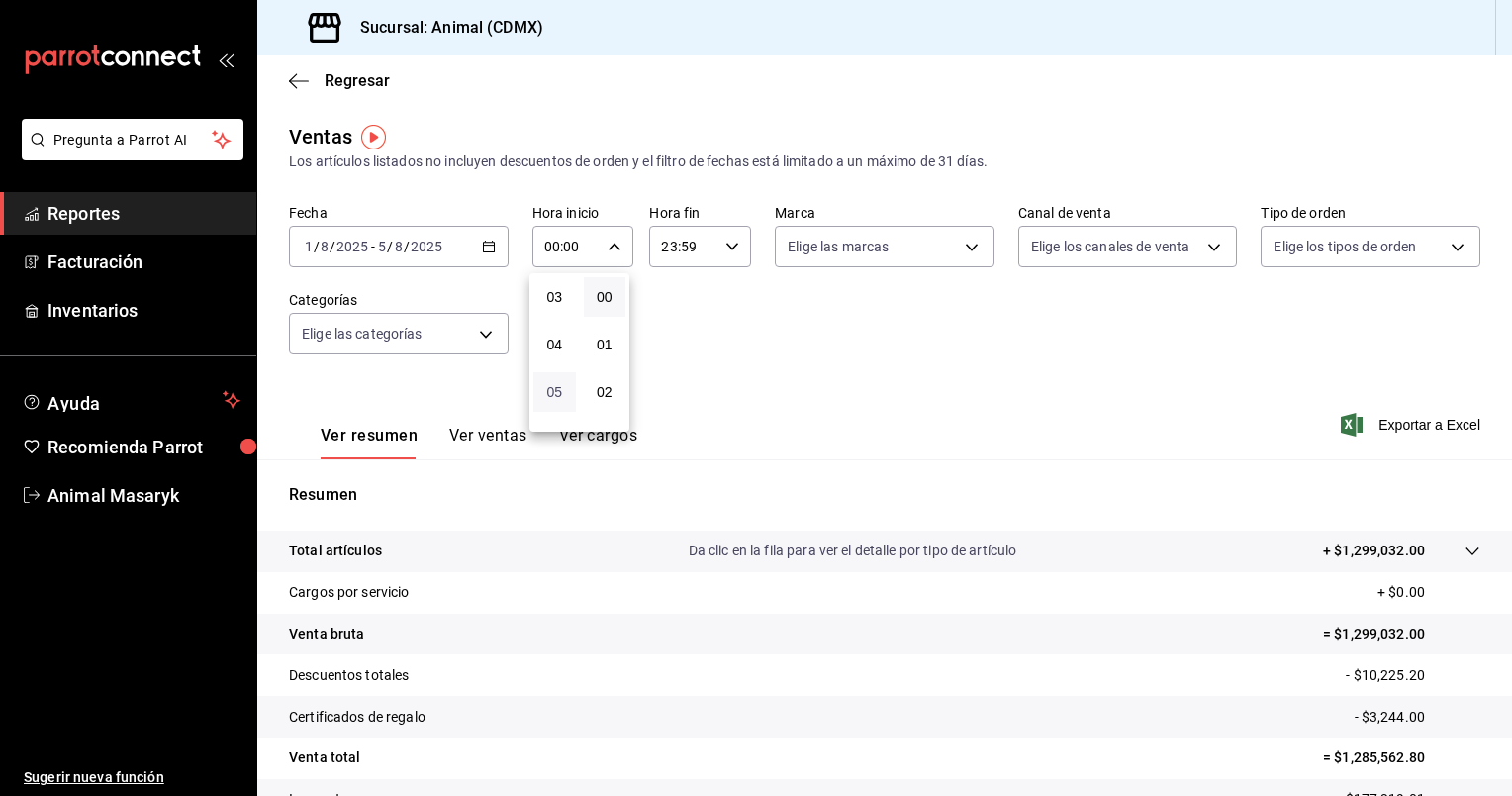 click on "05" at bounding box center [554, 392] 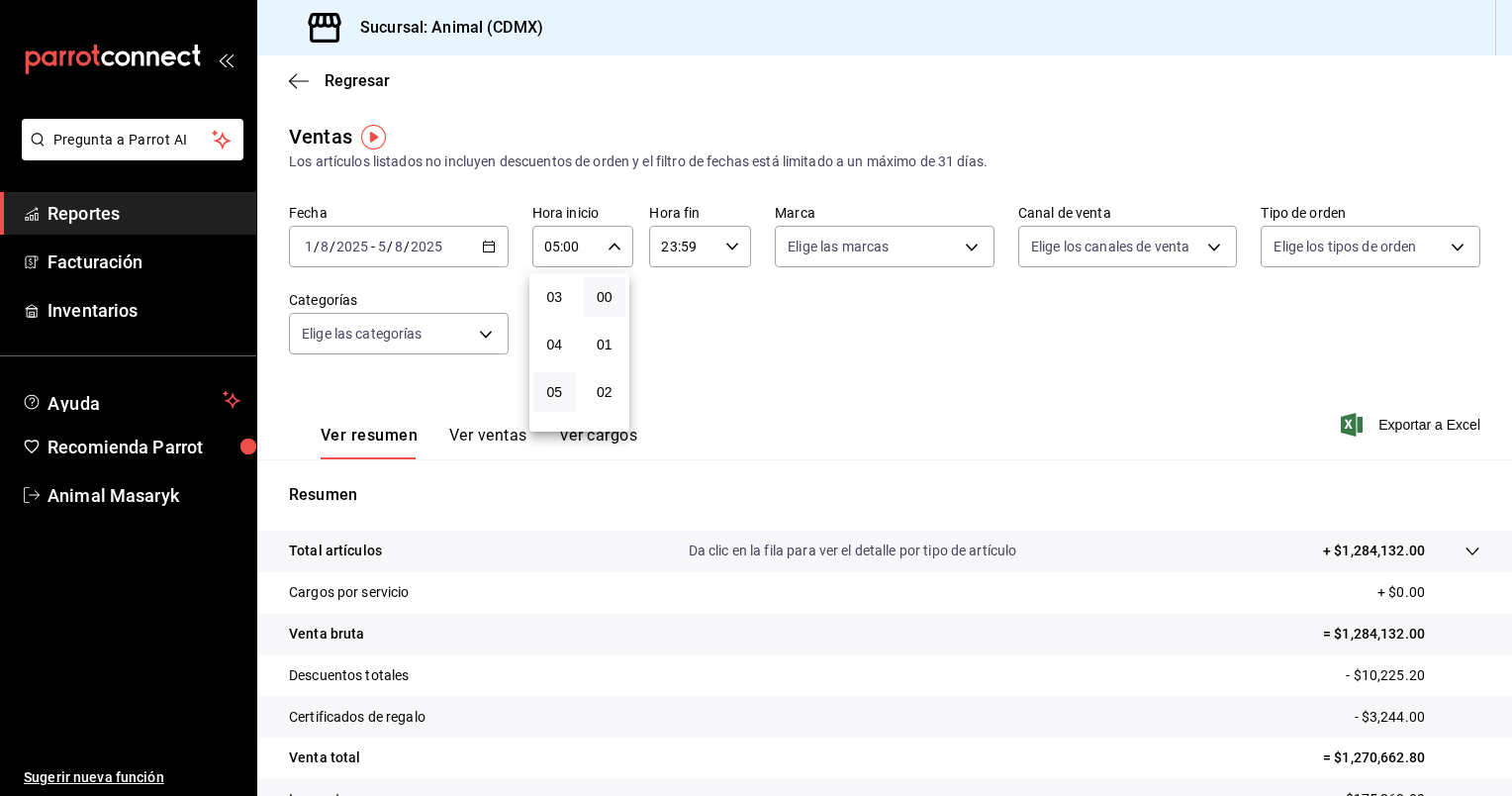 click at bounding box center [756, 398] 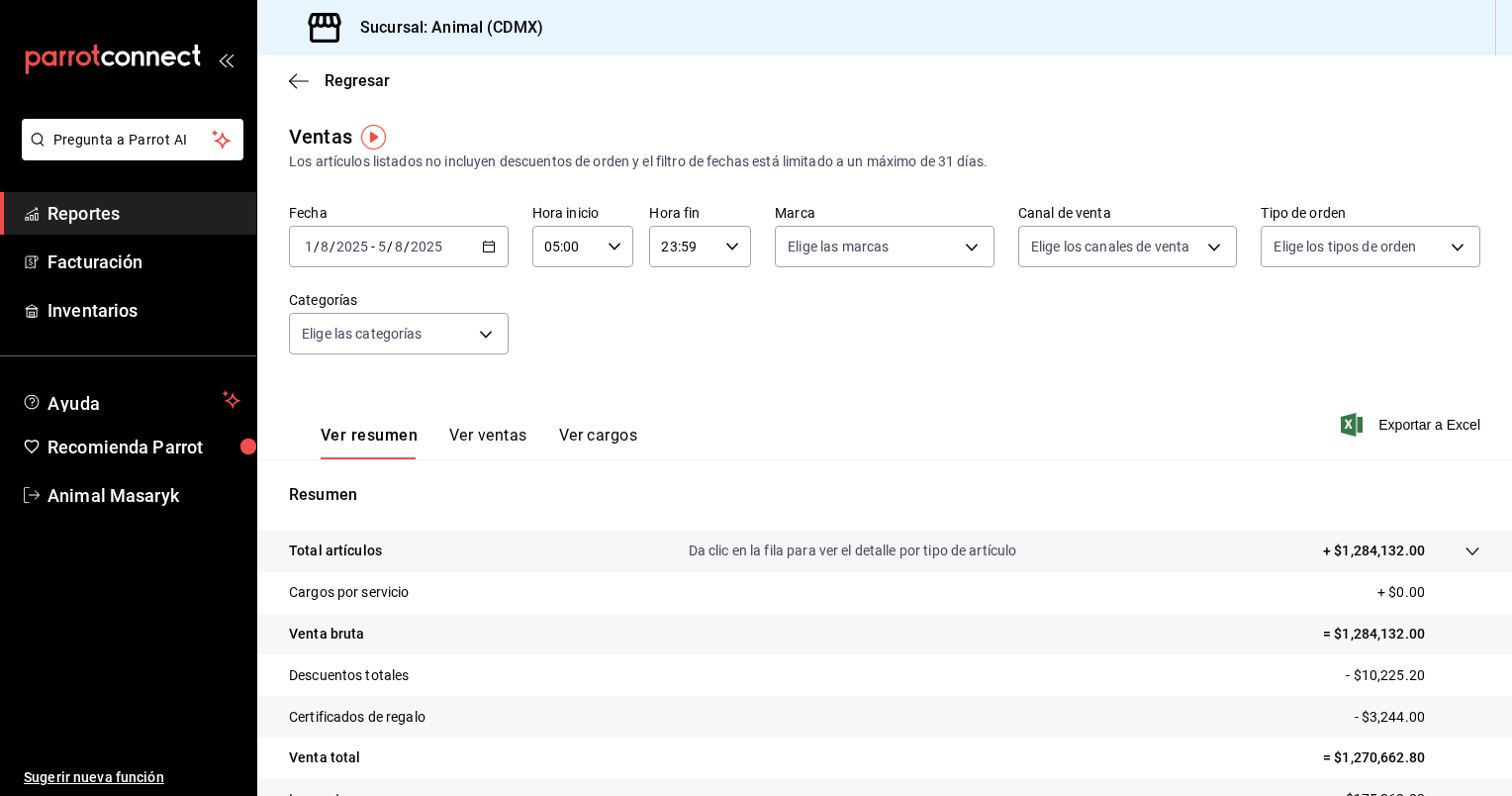 click 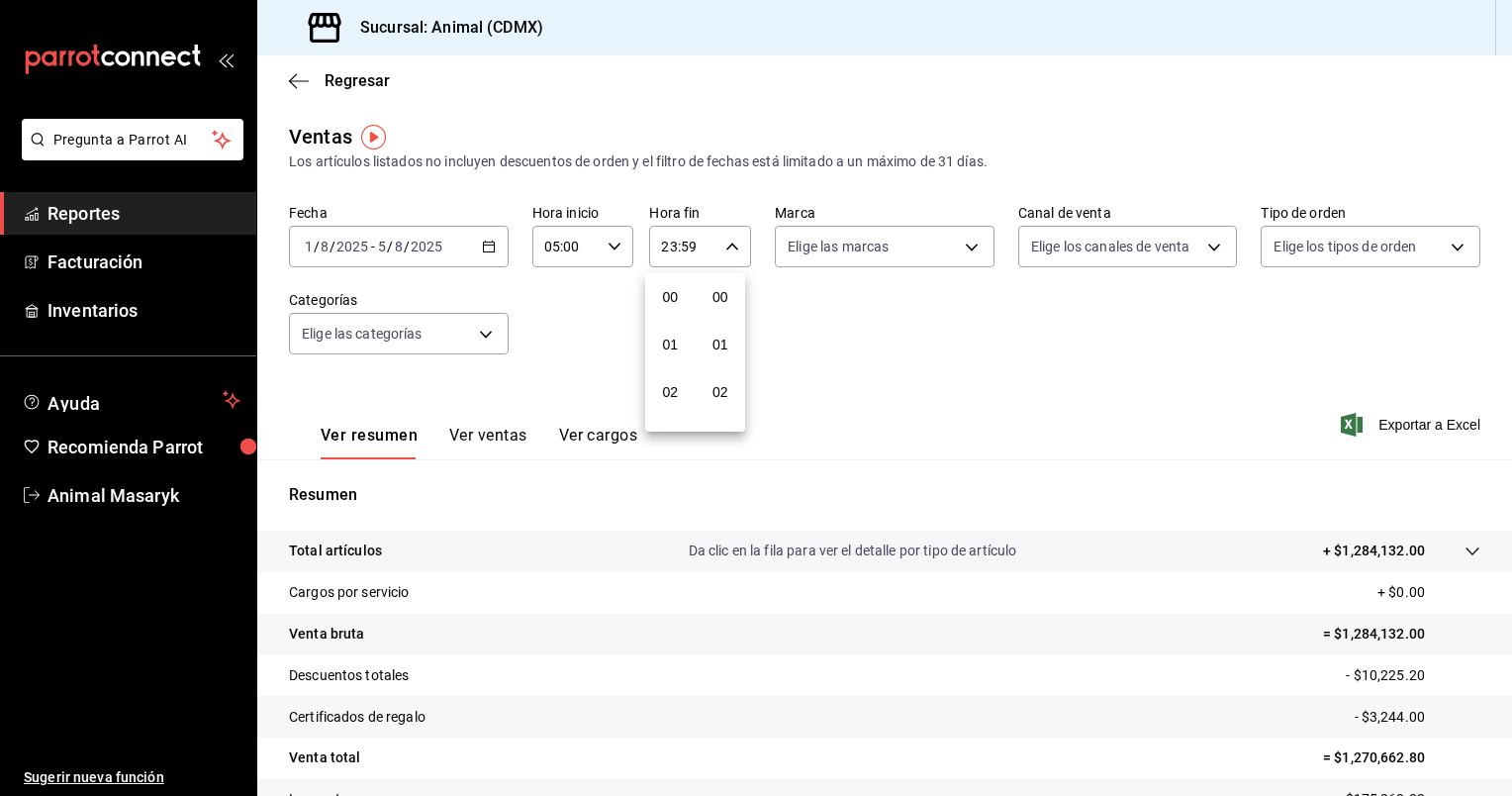 scroll, scrollTop: 1001, scrollLeft: 0, axis: vertical 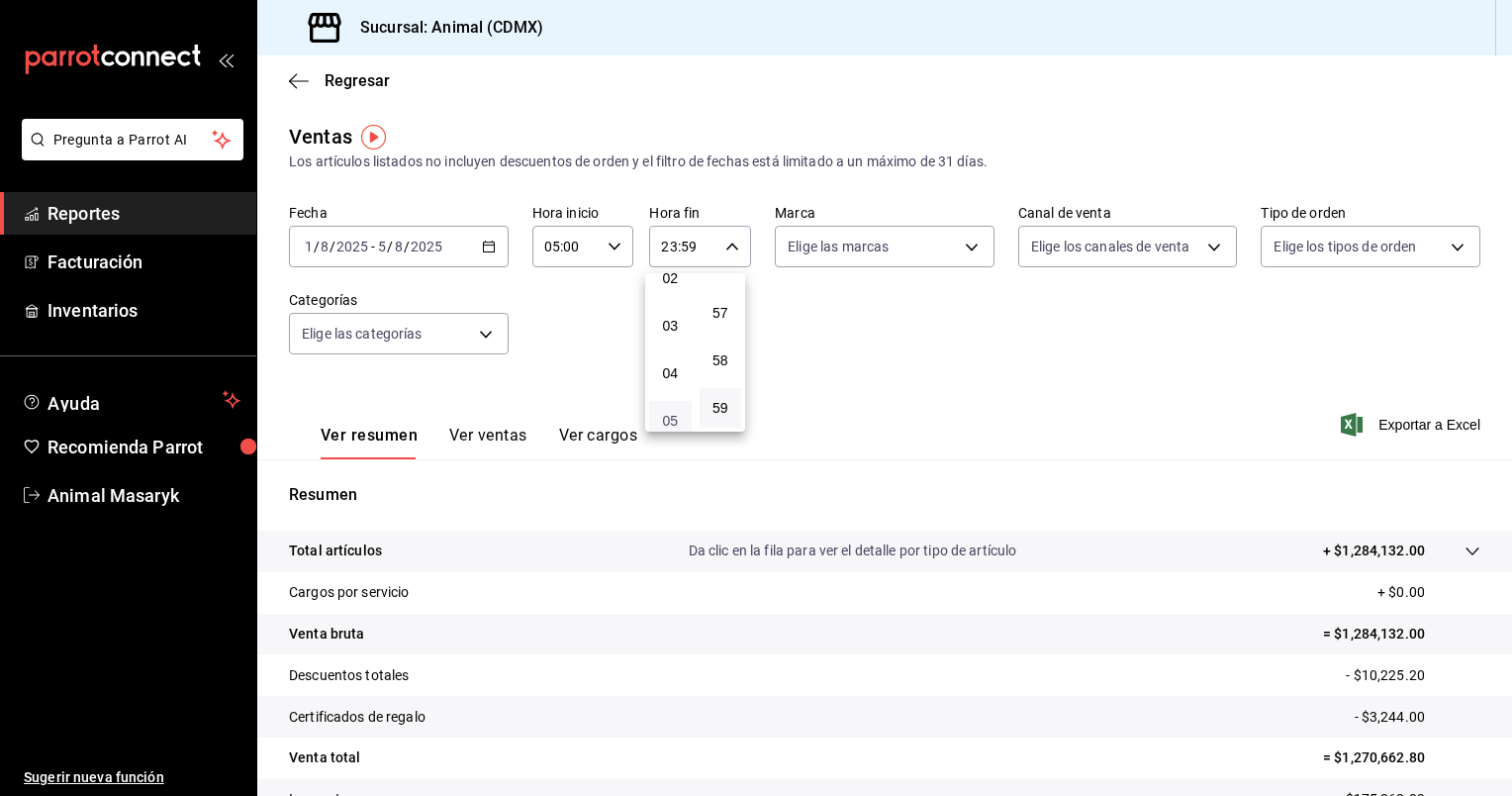 click on "05" at bounding box center [670, 421] 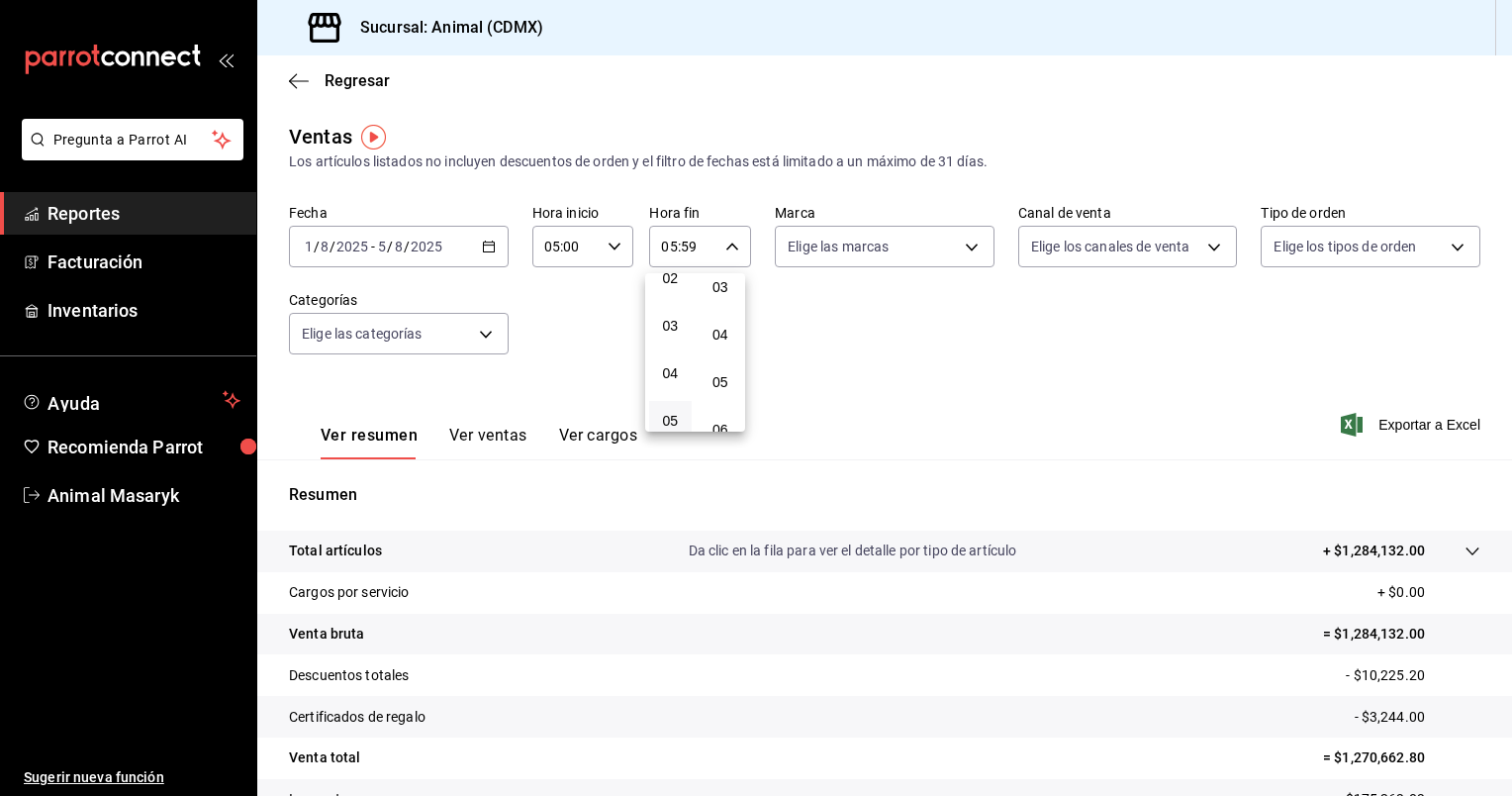 scroll, scrollTop: 0, scrollLeft: 0, axis: both 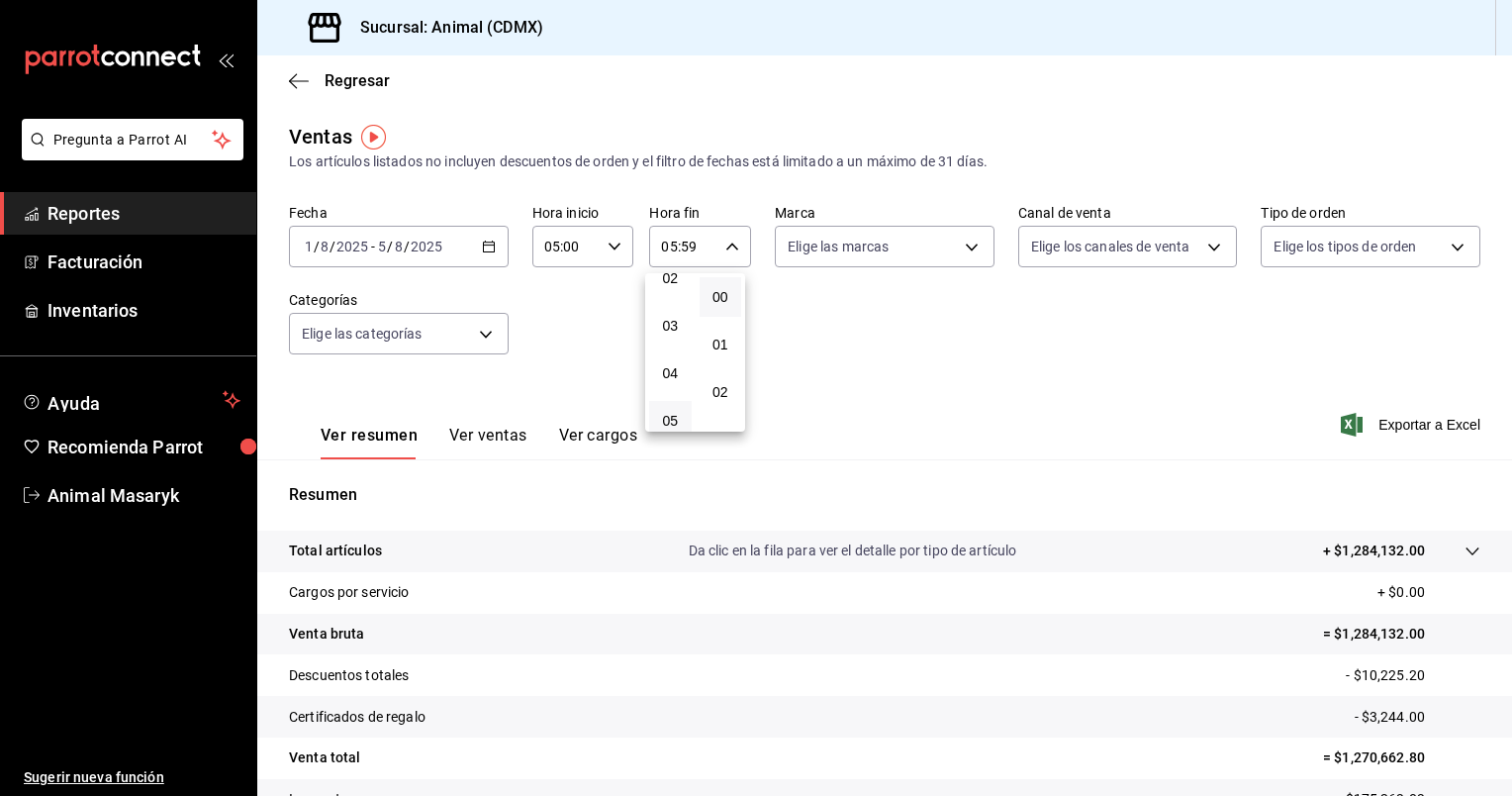 click on "00" at bounding box center (720, 297) 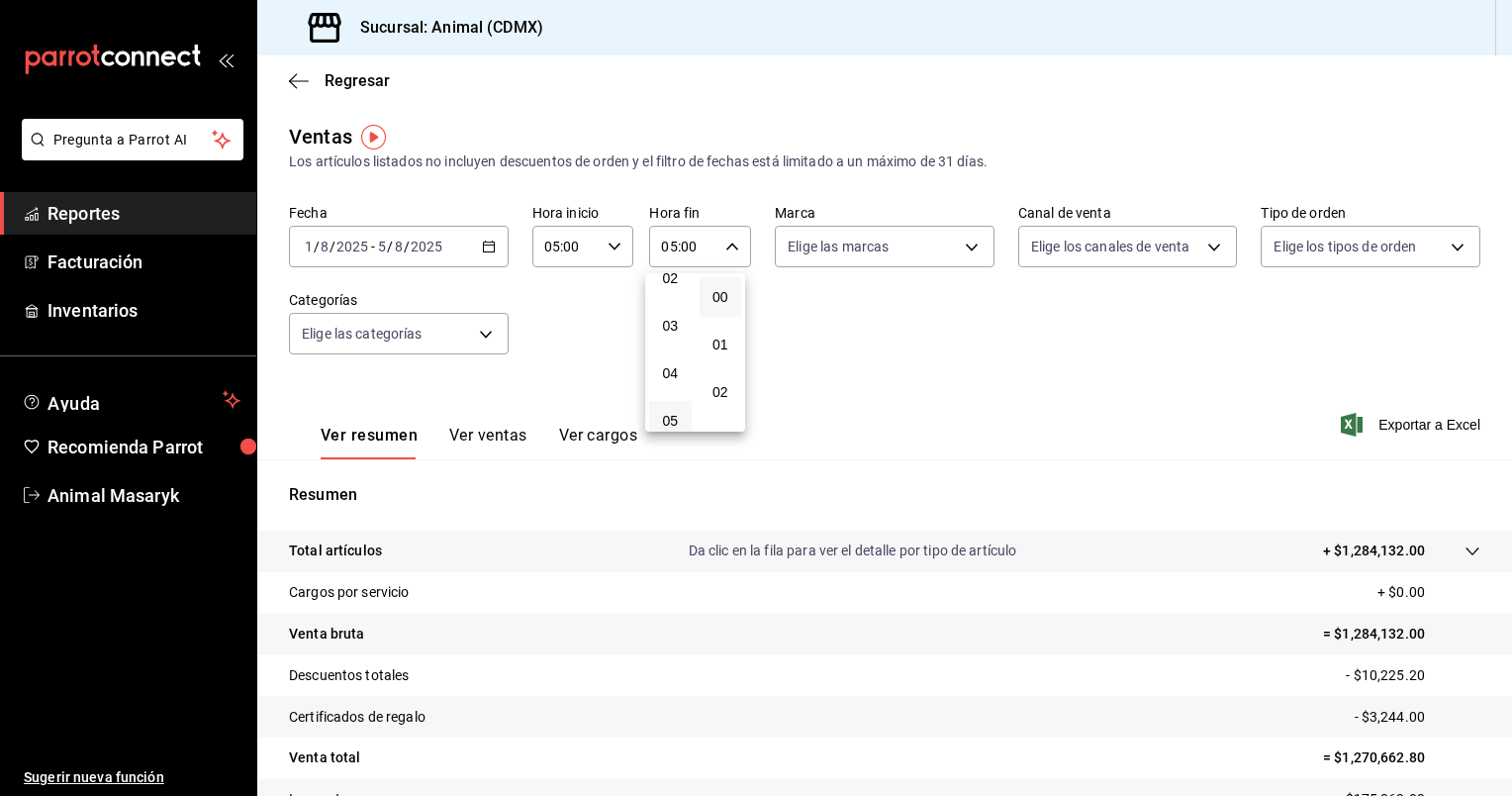click at bounding box center (756, 398) 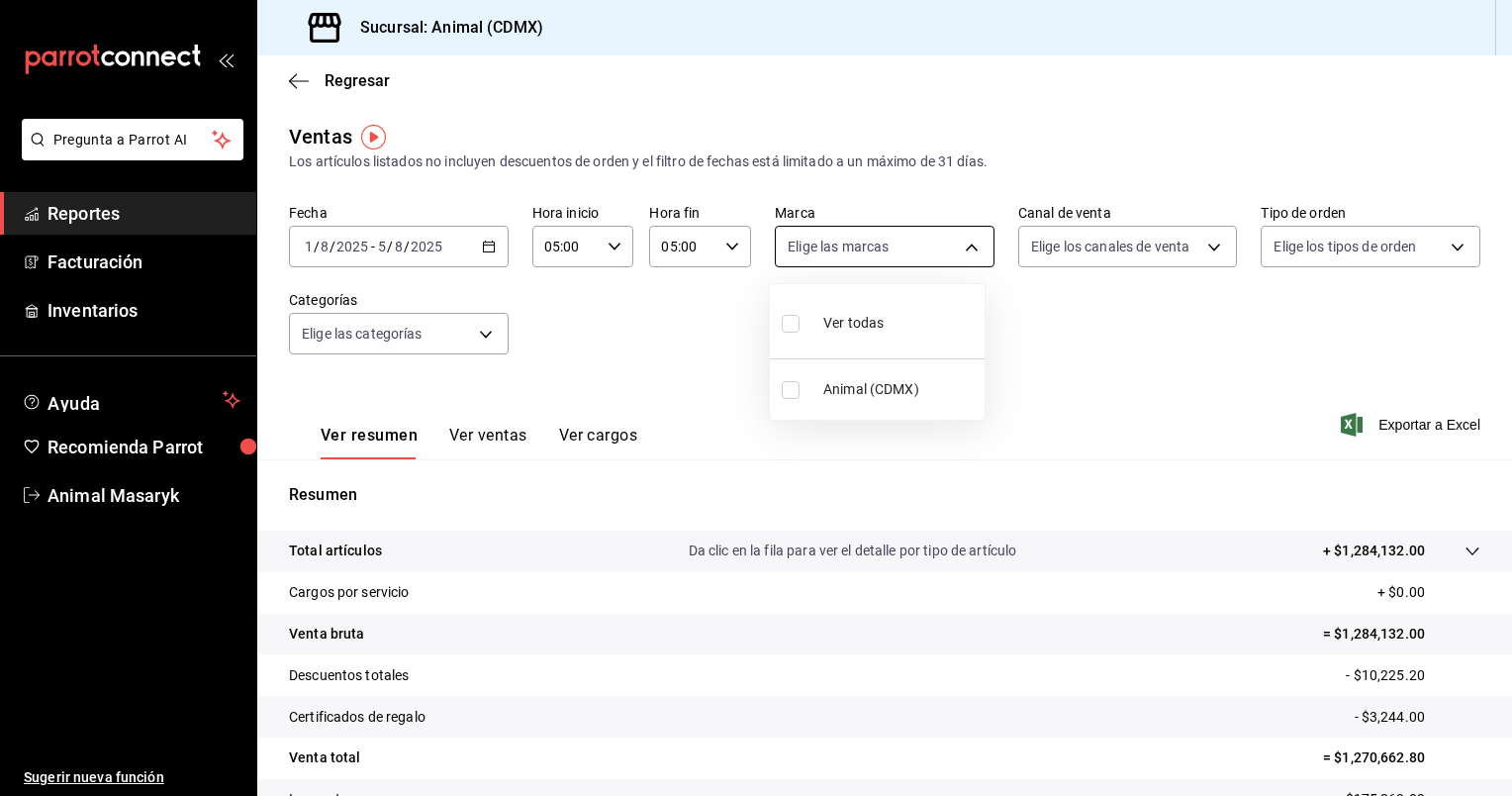 click on "Pregunta a Parrot AI Reportes   Facturación   Inventarios   Ayuda Recomienda Parrot   Animal Masaryk   Sugerir nueva función   Sucursal: Animal ([CITY]) Regresar Ventas Los artículos listados no incluyen descuentos de orden y el filtro de fechas está limitado a un máximo de 31 días. Fecha [DATE] [DATE] - [DATE] [DATE] Hora inicio [TIME] Hora inicio Hora fin [TIME] Hora fin Marca Elige las marcas Canal de venta Elige los canales de venta Tipo de orden Elige los tipos de orden Categorías Elige las categorías Ver resumen Ver ventas Ver cargos Exportar a Excel Resumen Total artículos Da clic en la fila para ver el detalle por tipo de artículo + $[PRICE] Cargos por servicio + $[PRICE] Venta bruta = $[PRICE] Descuentos totales - $[PRICE] Certificados de regalo - $[PRICE] Venta total = $[PRICE] Impuestos - $[PRICE] Venta neta = $[PRICE] Pregunta a Parrot AI Reportes   Facturación   Inventarios   Ayuda Recomienda Parrot   Animal Masaryk   Sugerir nueva función" at bounding box center [756, 398] 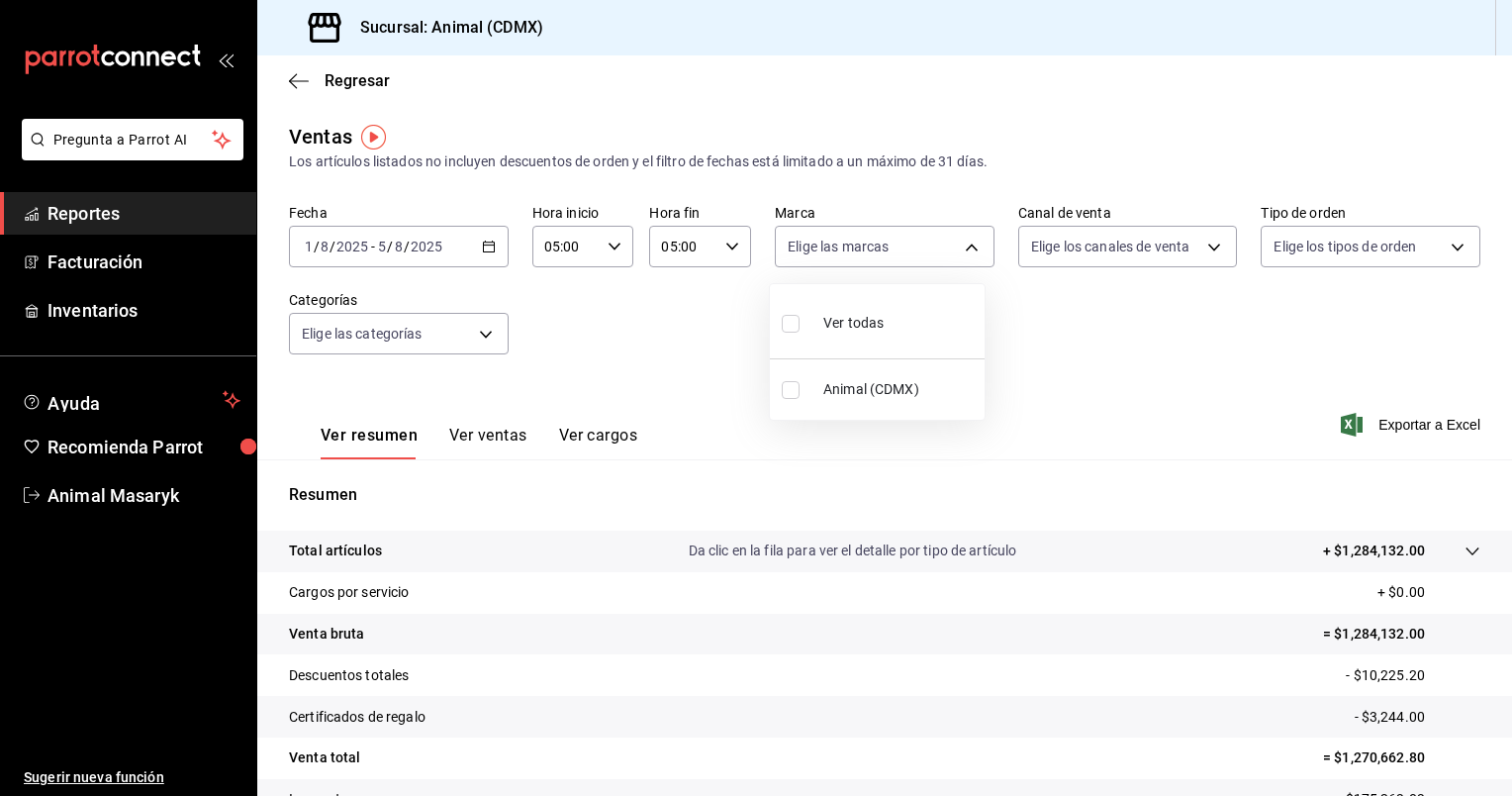 click on "Ver todas" at bounding box center [877, 321] 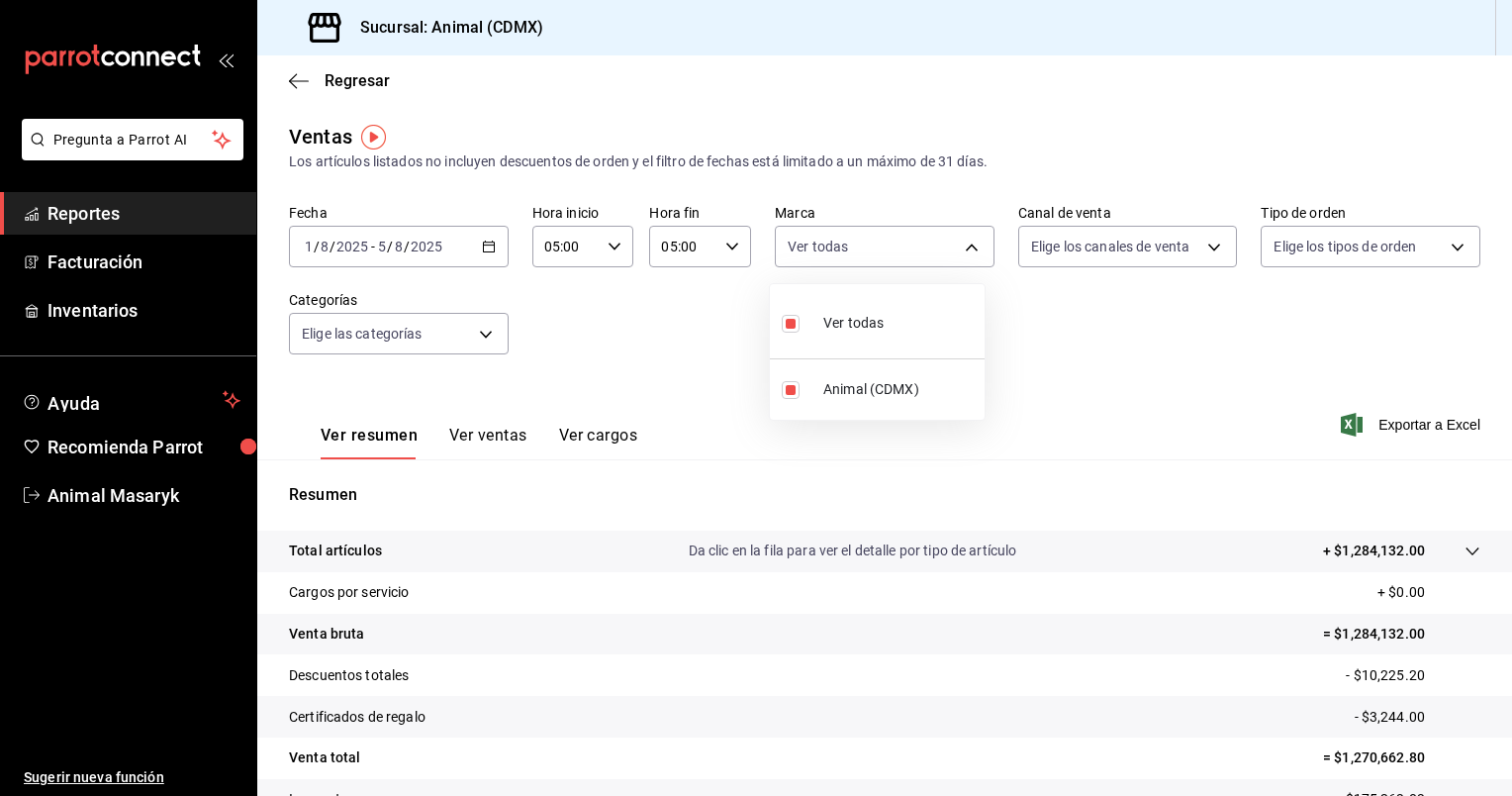 click at bounding box center [756, 398] 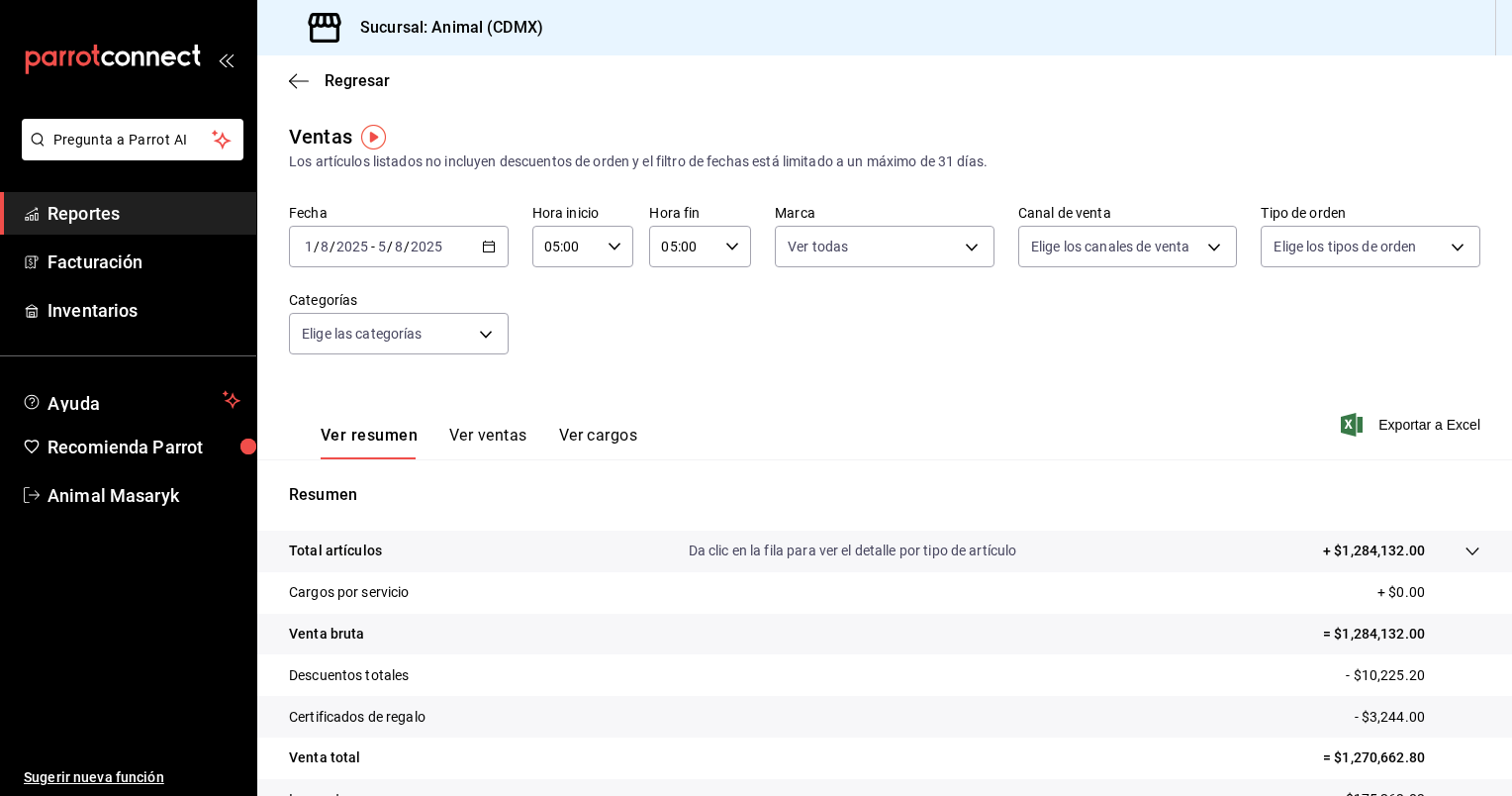 click on "Pregunta a Parrot AI Reportes   Facturación   Inventarios   Ayuda Recomienda Parrot   Animal Masaryk   Sugerir nueva función   Sucursal: Animal ([CITY]) Regresar Ventas Los artículos listados no incluyen descuentos de orden y el filtro de fechas está limitado a un máximo de 31 días. Fecha [DATE] [DATE] - [DATE] [DATE] Hora inicio [TIME] Hora inicio Hora fin [TIME] Hora fin Marca Ver todas [UUID] Canal de venta Elige los canales de venta Tipo de orden Elige los tipos de orden Categorías Elige las categorías Ver resumen Ver ventas Ver cargos Exportar a Excel Resumen Total artículos Da clic en la fila para ver el detalle por tipo de artículo + $[PRICE] Cargos por servicio + $[PRICE] Venta bruta = $[PRICE] Descuentos totales - $[PRICE] Certificados de regalo - $[PRICE] Venta total = $[PRICE] Impuestos - $[PRICE] Venta neta = $[PRICE] Pregunta a Parrot AI Reportes   Facturación   Inventarios   Ayuda Recomienda Parrot   Animal Masaryk" at bounding box center [756, 398] 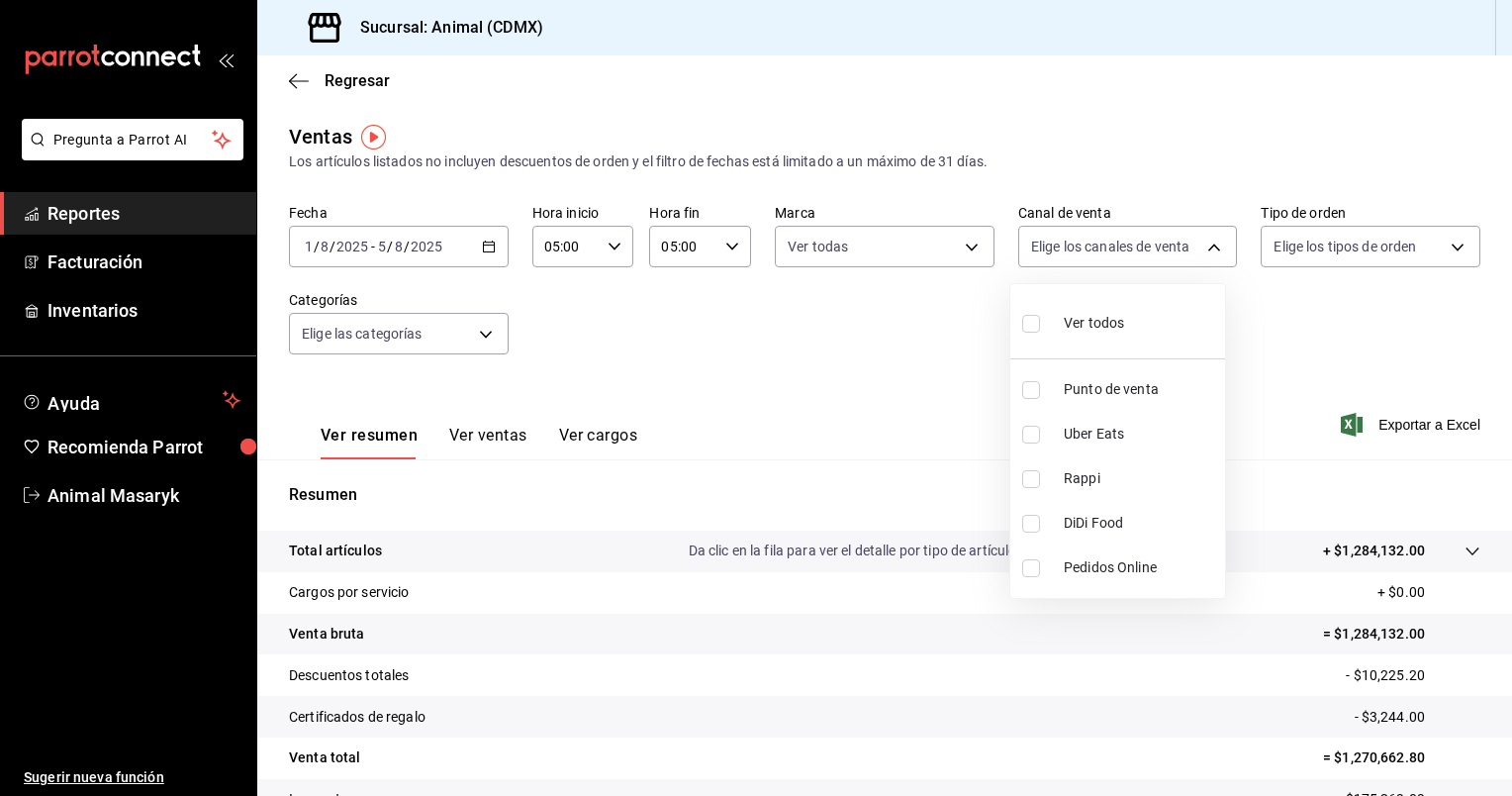 click on "Ver todos" at bounding box center [1117, 321] 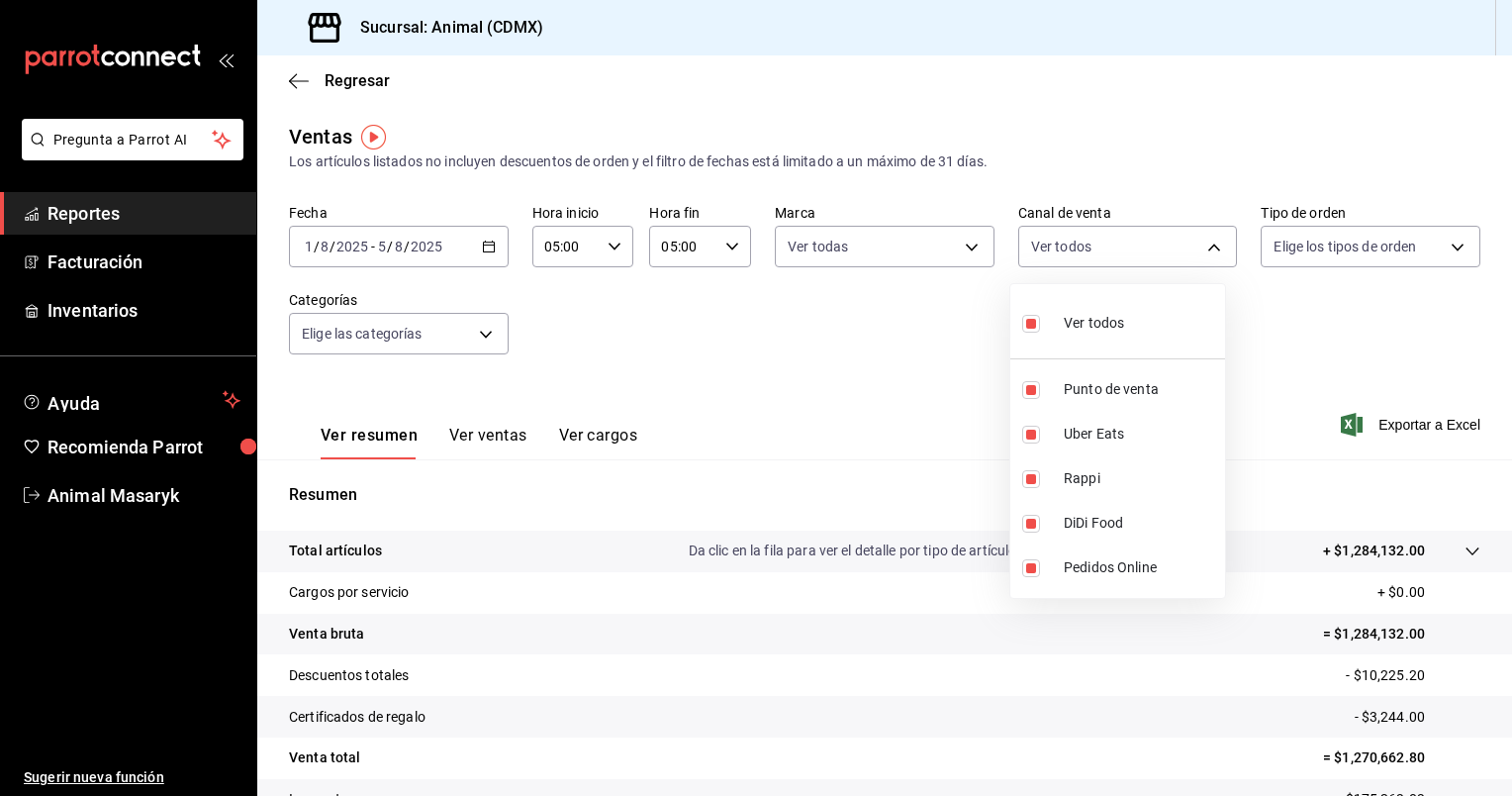 click at bounding box center [756, 398] 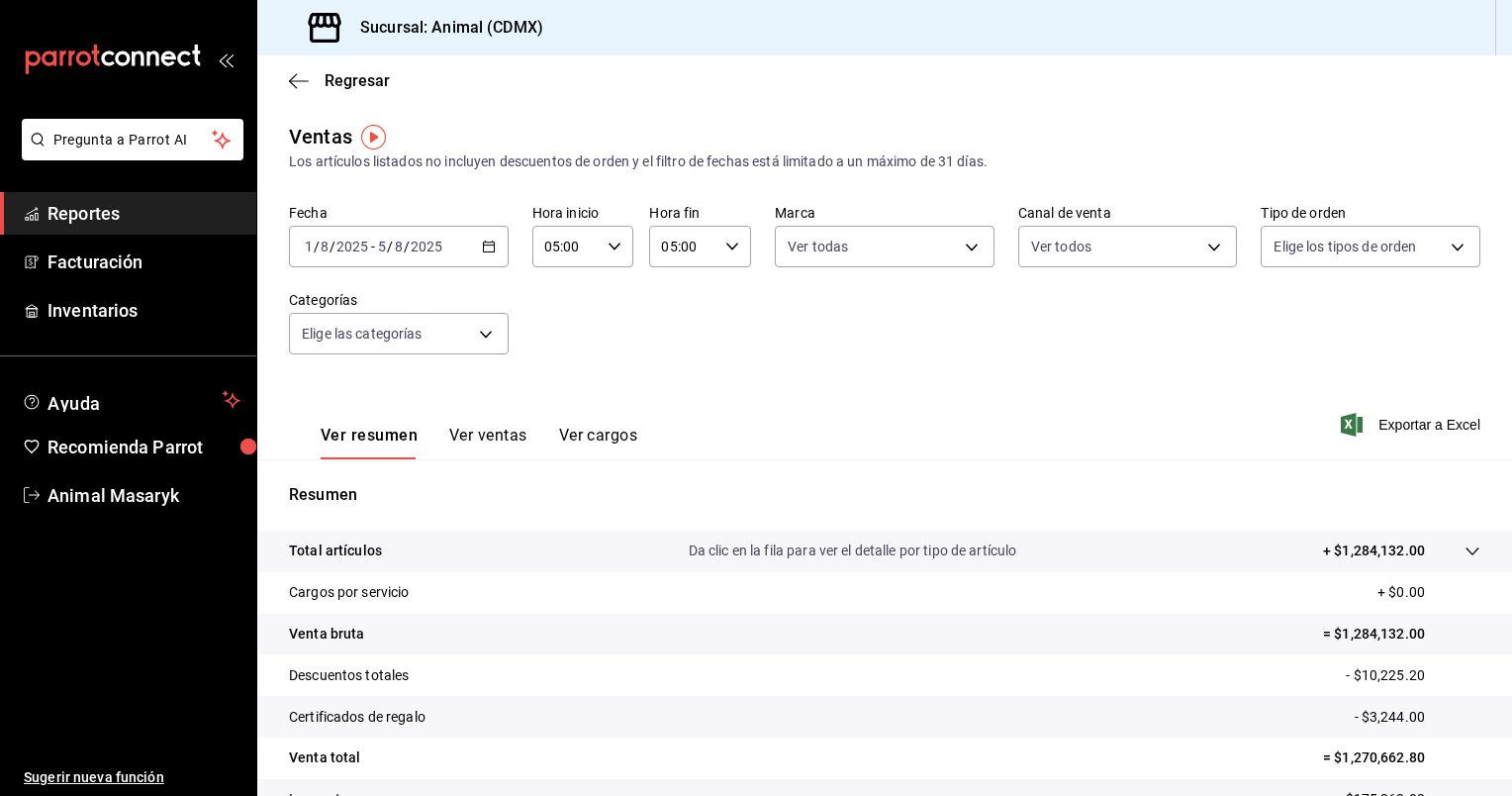 click on "Pregunta a Parrot AI Reportes   Facturación   Inventarios   Ayuda Recomienda Parrot   Animal Masaryk   Sugerir nueva función   Sucursal: Animal ([CITY]) Regresar Ventas Los artículos listados no incluyen descuentos de orden y el filtro de fechas está limitado a un máximo de 31 días. Fecha [DATE] [DATE] - [DATE] [DATE] Hora inicio [TIME] Hora inicio Hora fin [TIME] Hora fin Marca Ver todas [UUID] Canal de venta Ver todas PARROT,UBER_EATS,RAPPI,DIDI_FOOD,ONLINE Tipo de orden Elige los tipos de orden Categorías Elige las categorías Ver resumen Ver ventas Ver cargos Exportar a Excel Resumen Total artículos Da clic en la fila para ver el detalle por tipo de artículo + $[PRICE] Cargos por servicio + $[PRICE] Venta bruta = $[PRICE] Descuentos totales - $[PRICE] Certificados de regalo - $[PRICE] Venta total = $[PRICE] Impuestos - $[PRICE] Venta neta = $[PRICE] Pregunta a Parrot AI Reportes   Facturación   Inventarios   Ayuda" at bounding box center (756, 398) 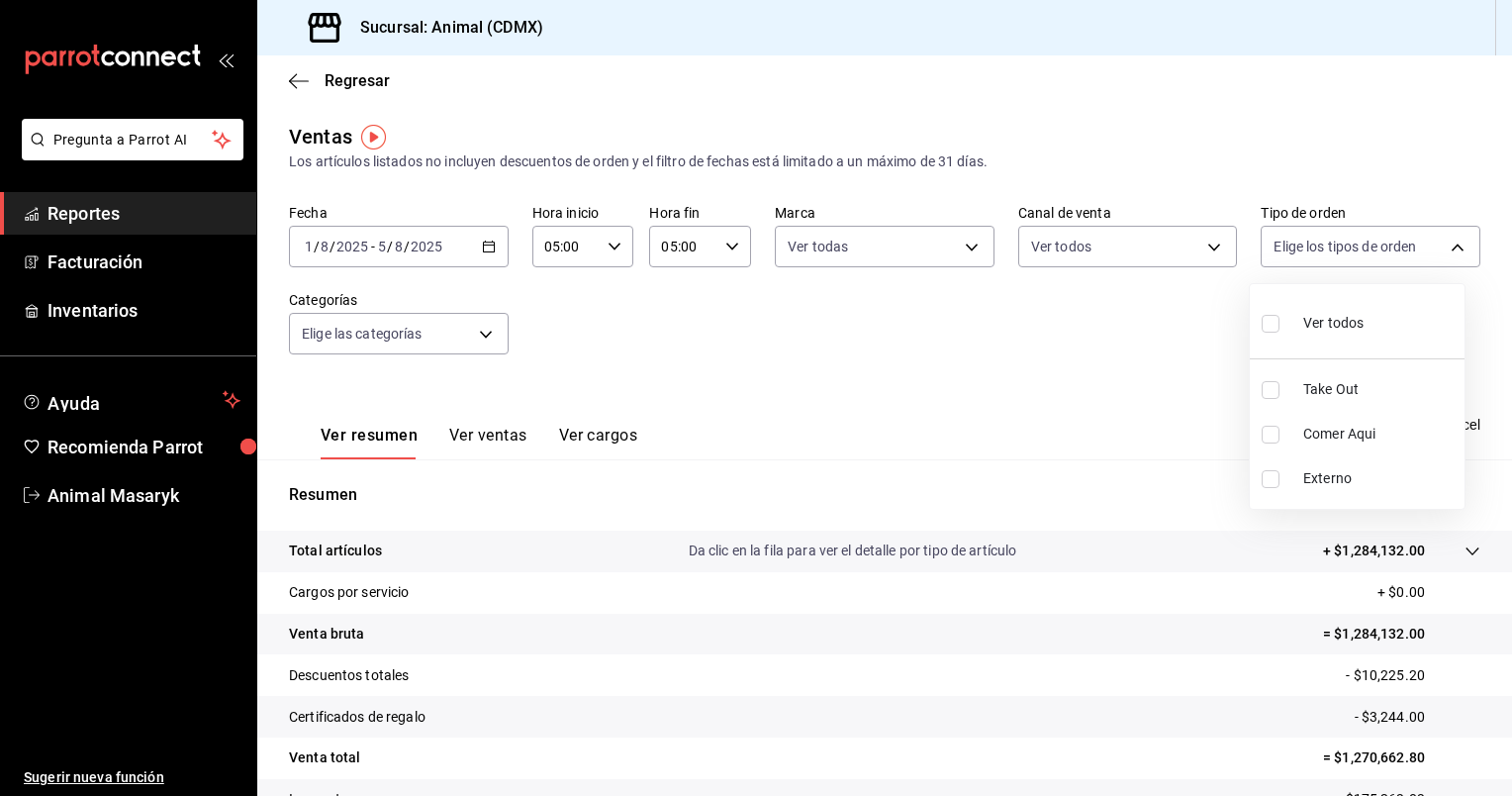 click on "Ver todos" at bounding box center [1312, 321] 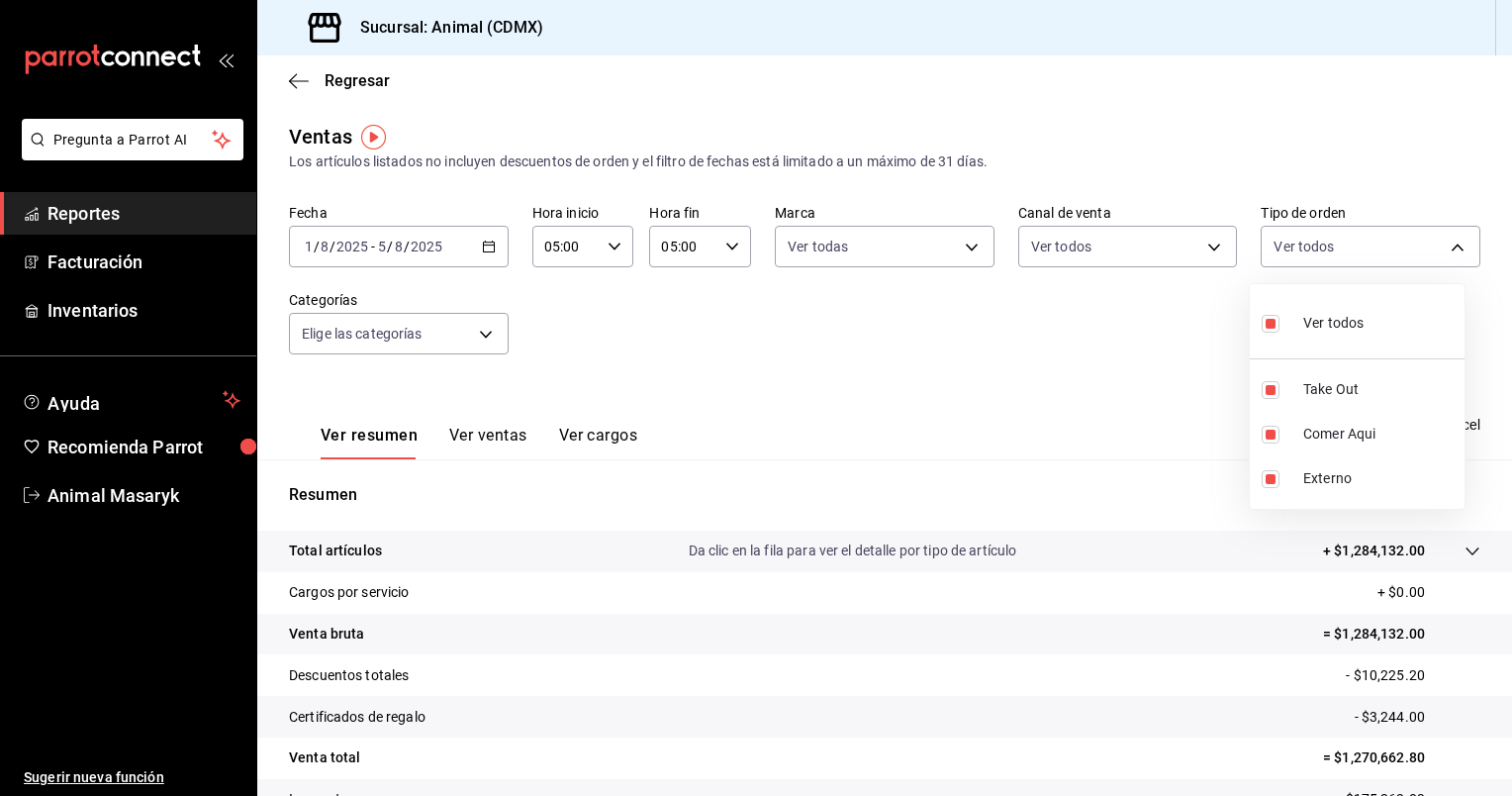 click at bounding box center [756, 398] 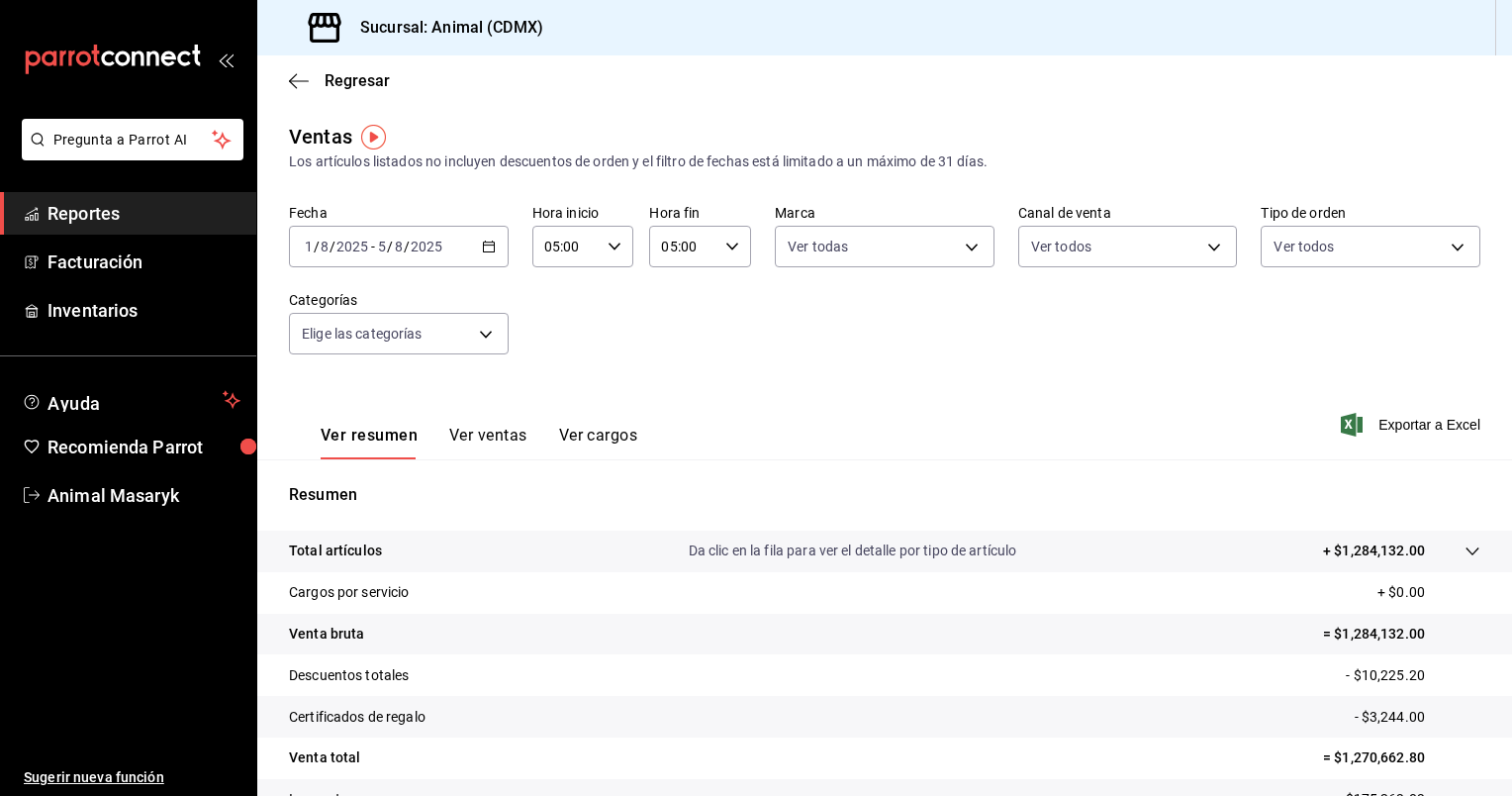 click on "Pregunta a Parrot AI Reportes   Facturación   Inventarios   Ayuda Recomienda Parrot   Animal Masaryk   Sugerir nueva función   Sucursal: Animal ([CITY]) Regresar Ventas Los artículos listados no incluyen descuentos de orden y el filtro de fechas está limitado a un máximo de 31 días. Fecha [DATE] [DATE] - [DATE] [DATE] Hora inicio [TIME] Hora inicio Hora fin [TIME] Hora fin Marca Ver todas [UUID] Canal de venta Ver todas PARROT,UBER_EATS,RAPPI,DIDI_FOOD,ONLINE Tipo de orden [UUID],[UUID],EXTERNAL Categorías Elige las categorías Ver resumen Ver ventas Ver cargos Exportar a Excel Resumen Total artículos Da clic en la fila para ver el detalle por tipo de artículo + $[PRICE] Cargos por servicio + $[PRICE] Venta bruta = $[PRICE] Descuentos totales - $[PRICE] Certificados de regalo - $[PRICE] Venta total = $[PRICE] Impuestos - $[PRICE] Venta neta = $[PRICE] Reportes" at bounding box center [756, 398] 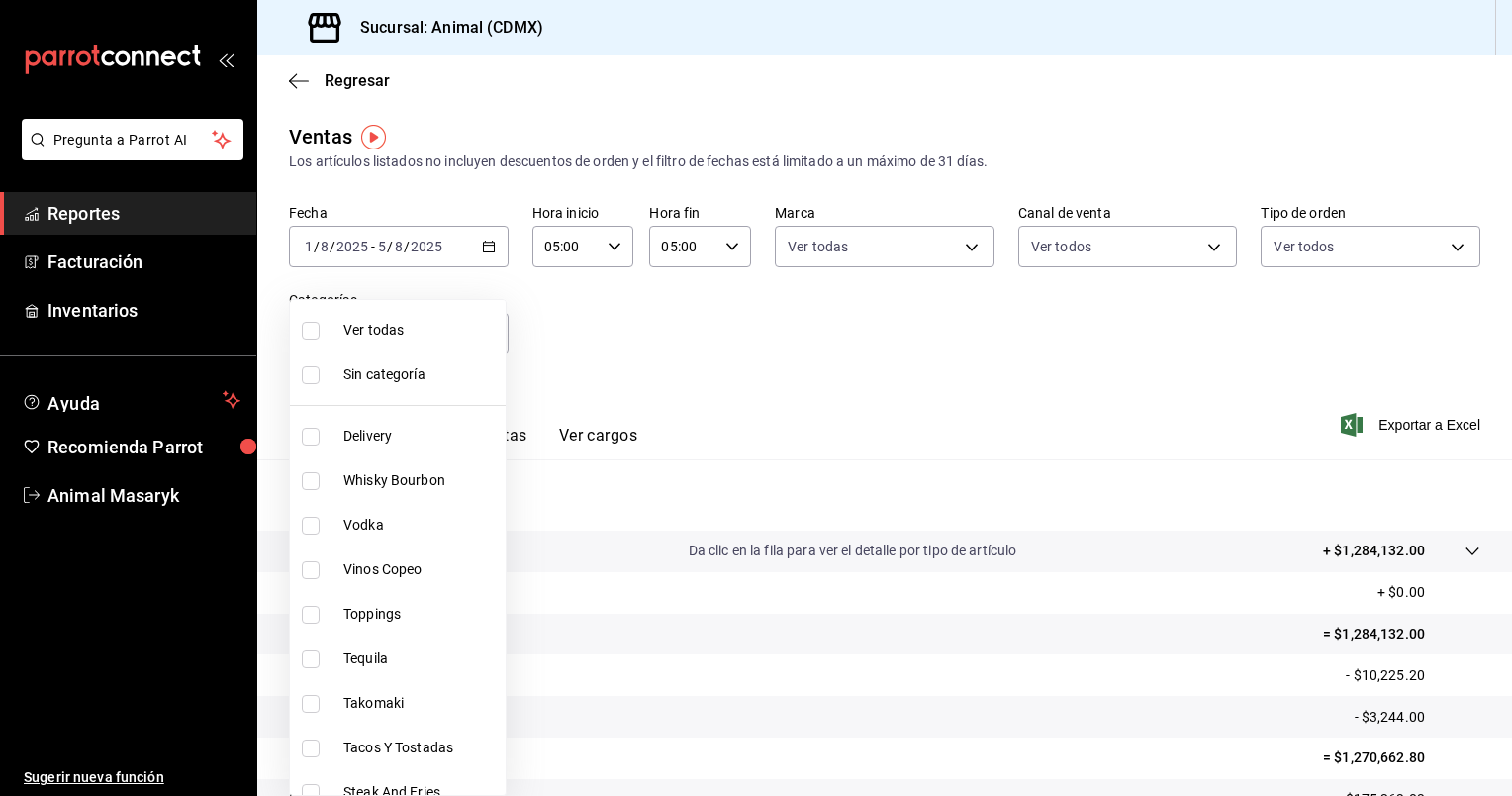 click on "Ver todas" at bounding box center [421, 330] 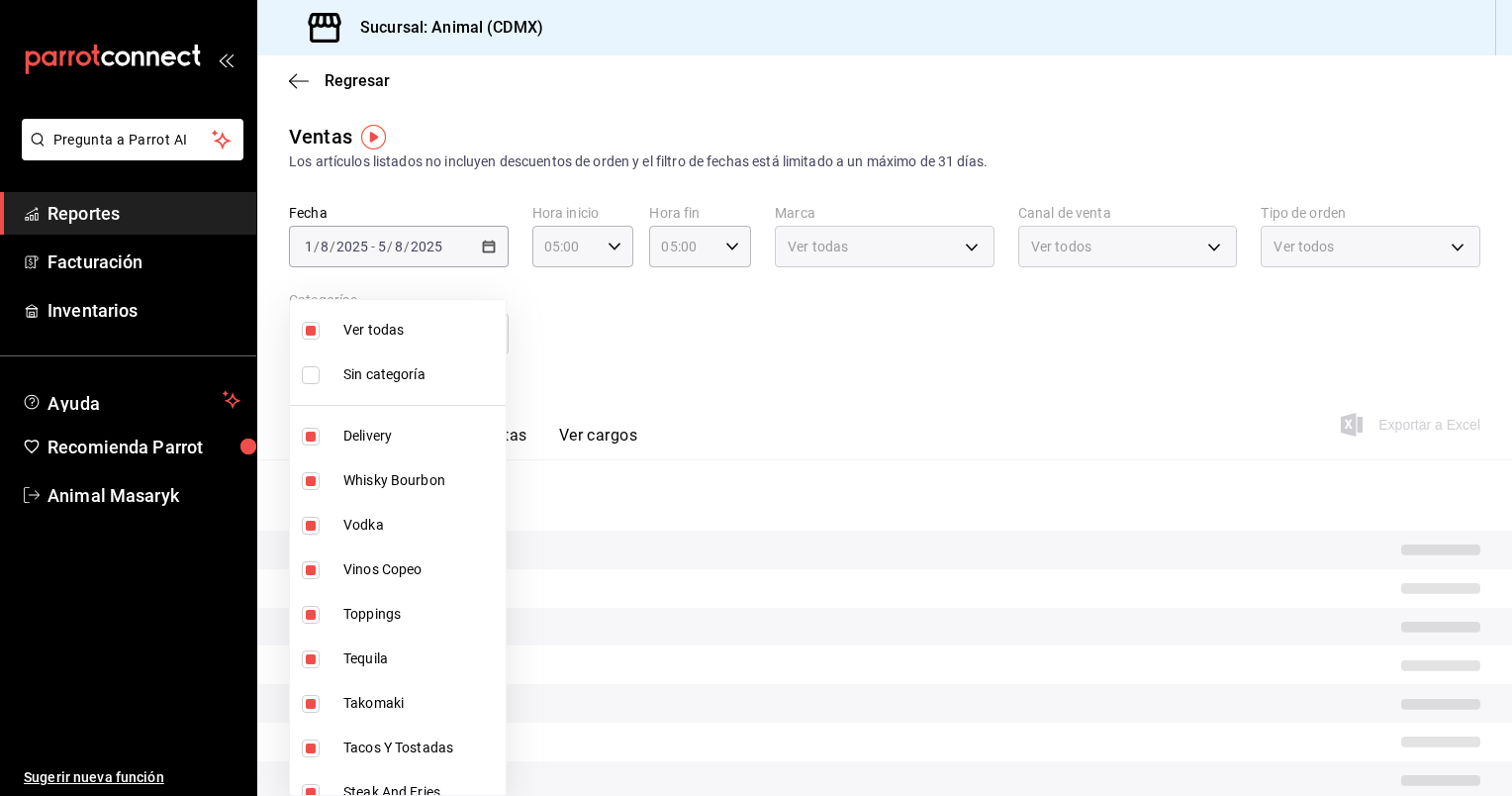 click at bounding box center [756, 398] 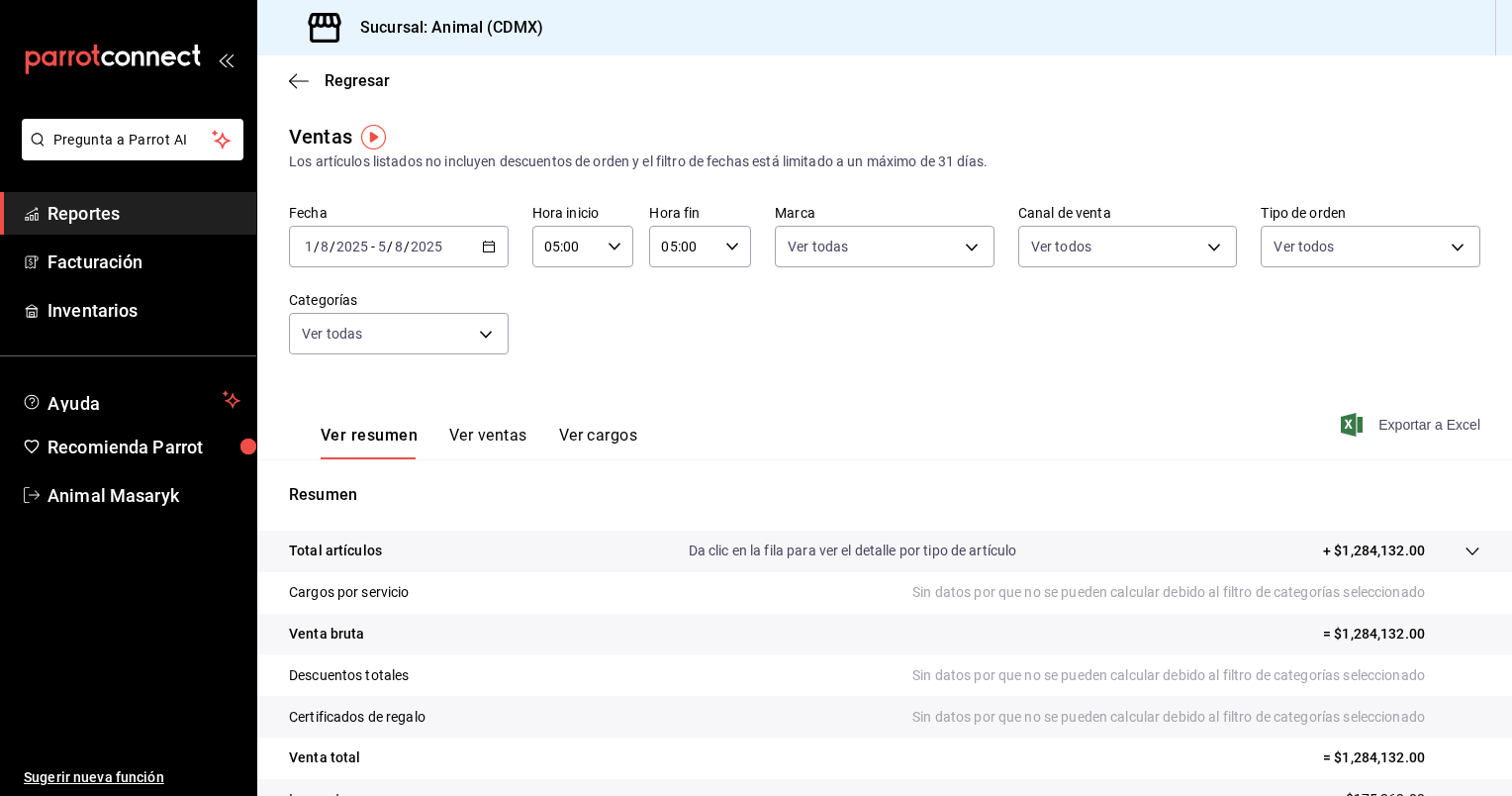 click on "Exportar a Excel" at bounding box center (1412, 425) 